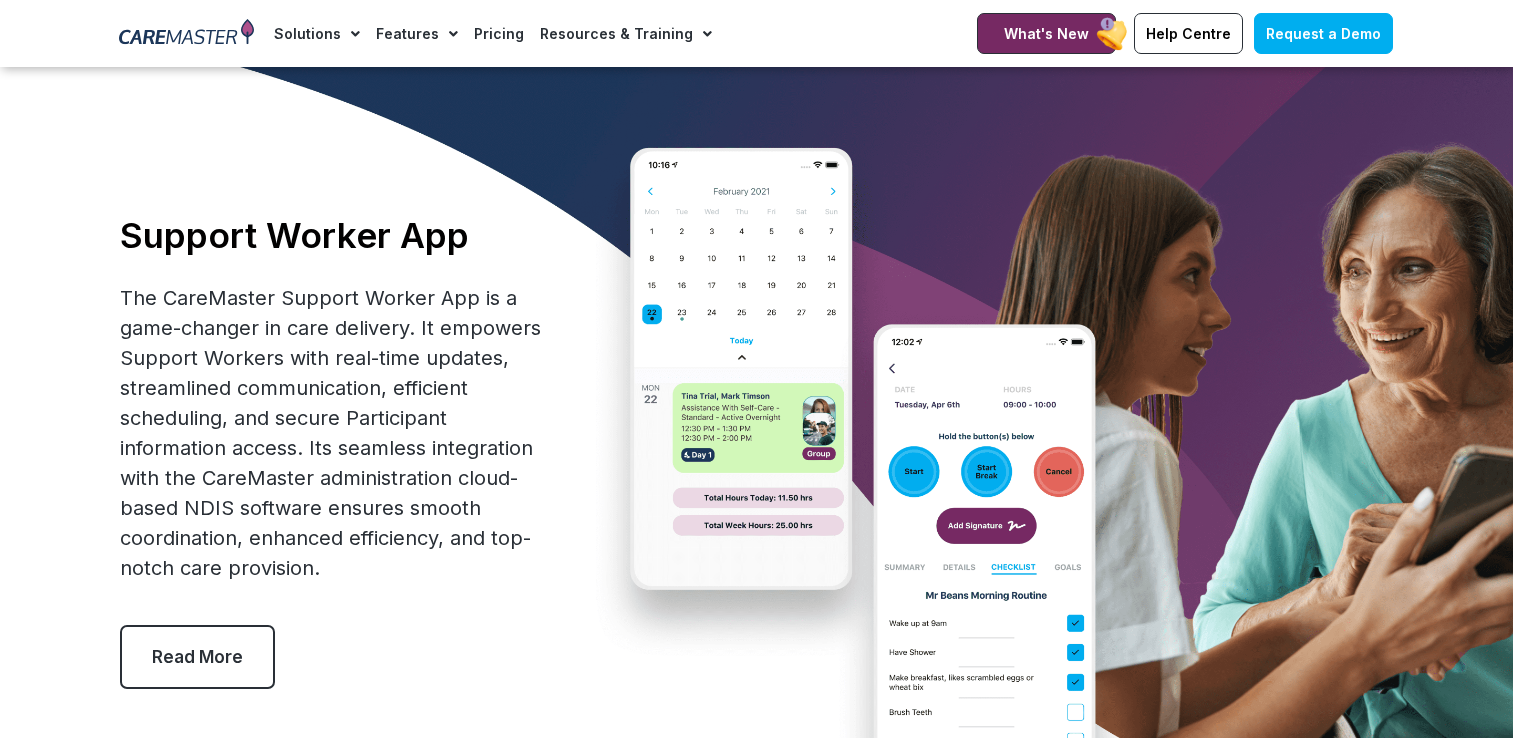 scroll, scrollTop: 454, scrollLeft: 0, axis: vertical 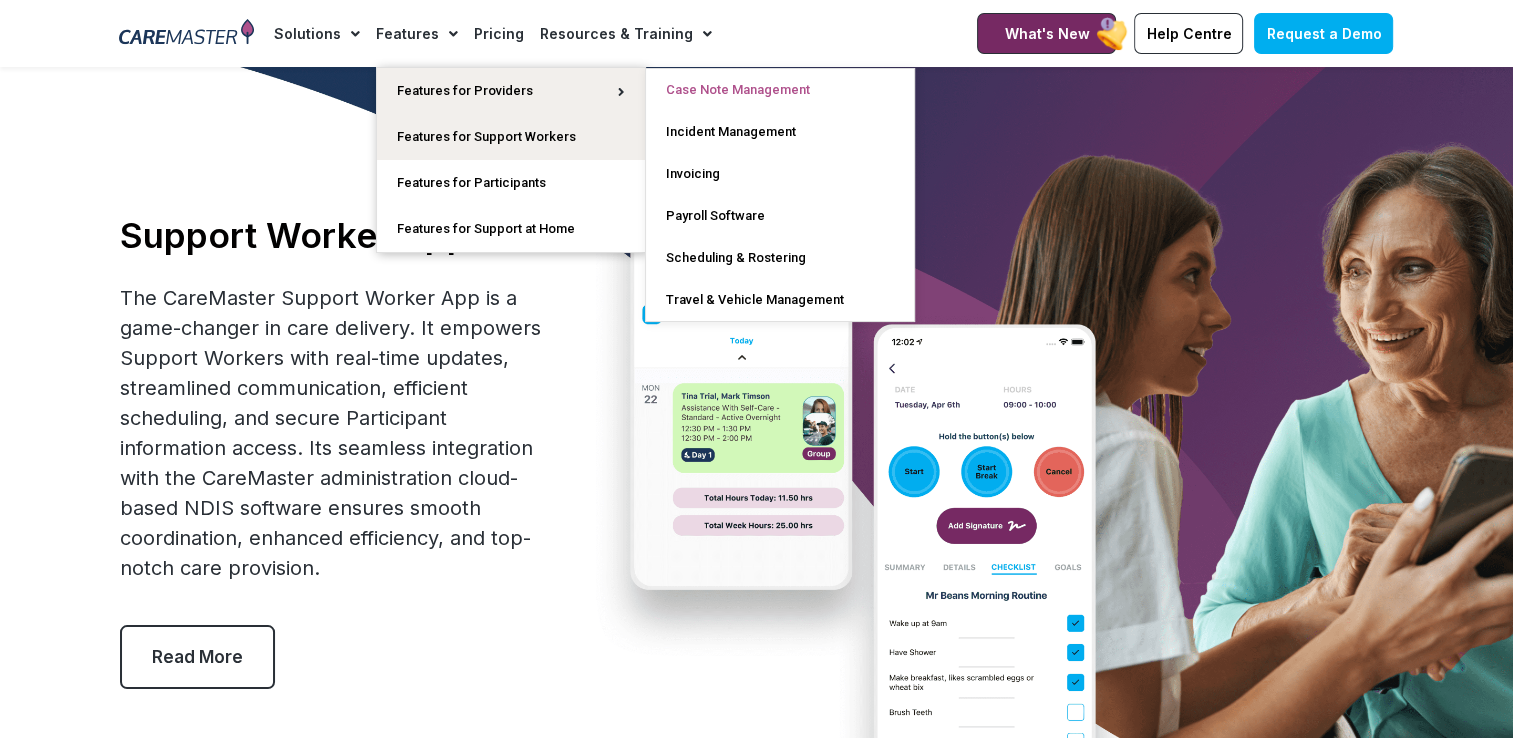 click on "Case Note Management" 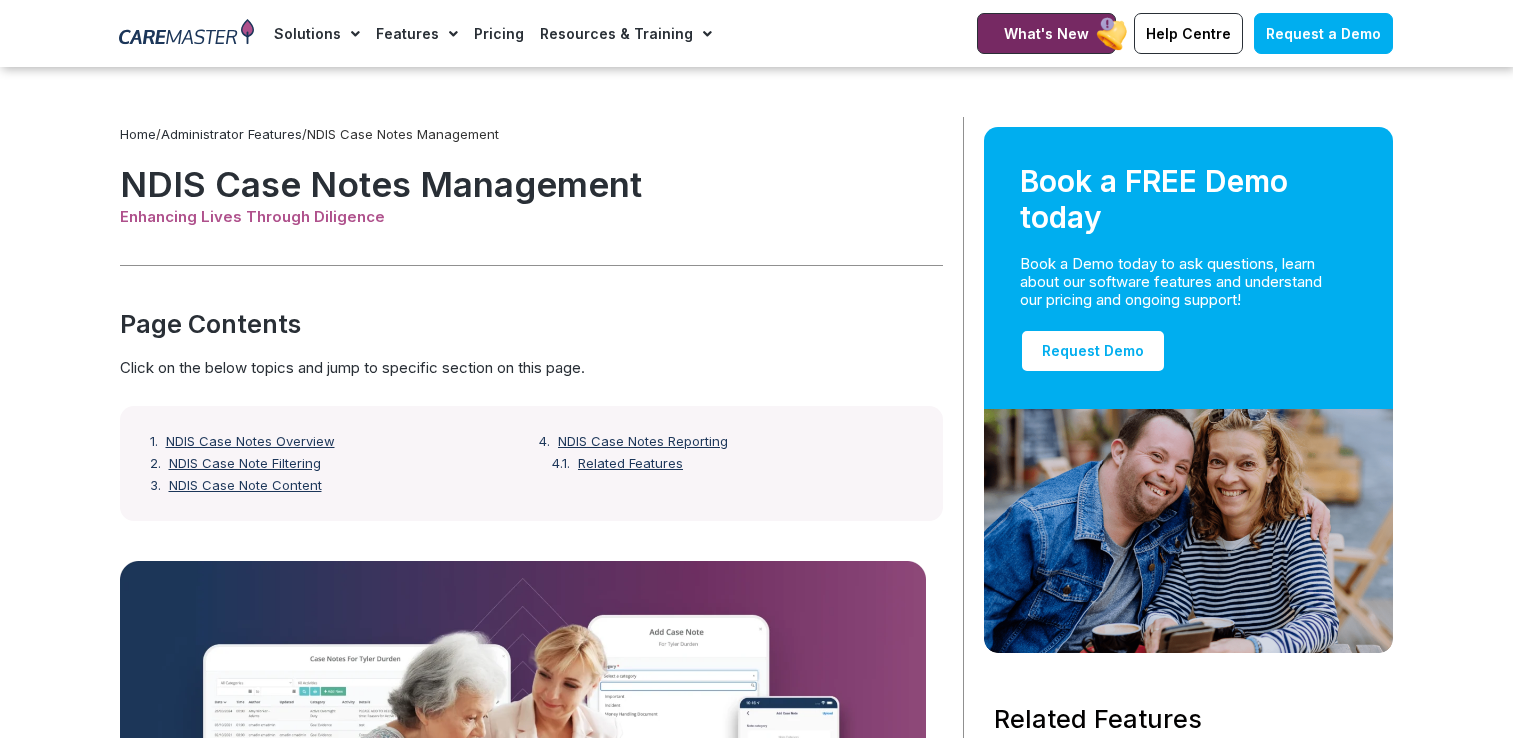 scroll, scrollTop: 200, scrollLeft: 0, axis: vertical 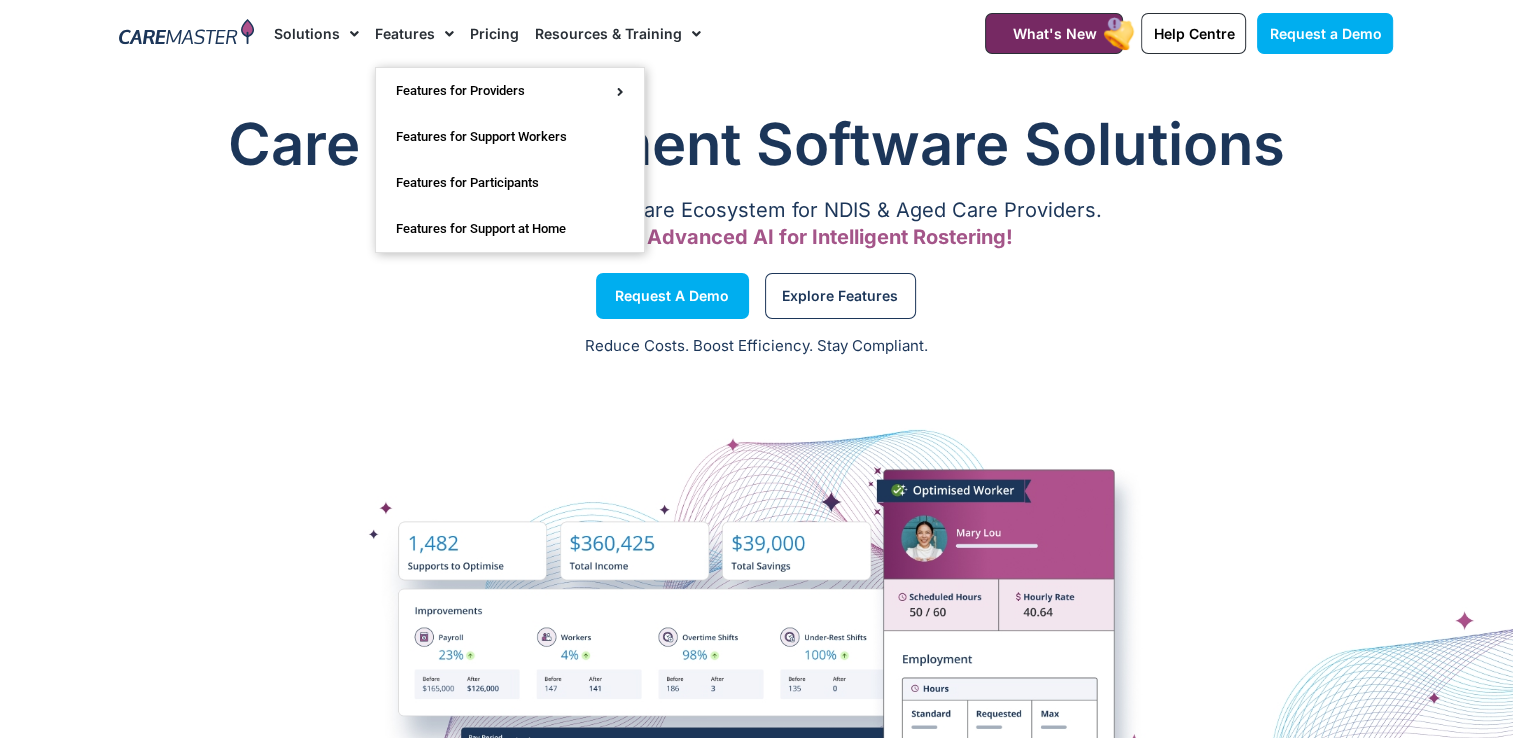 click 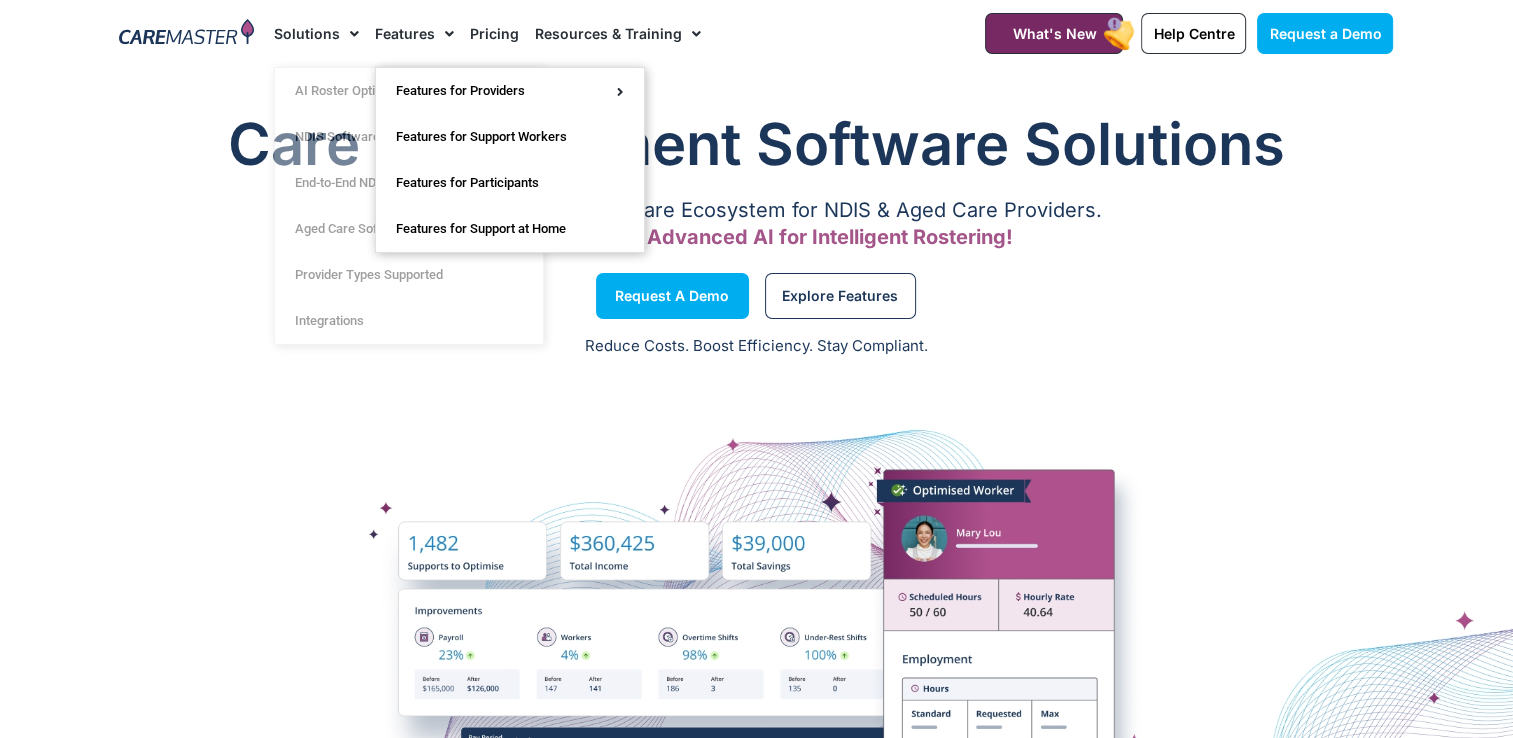click 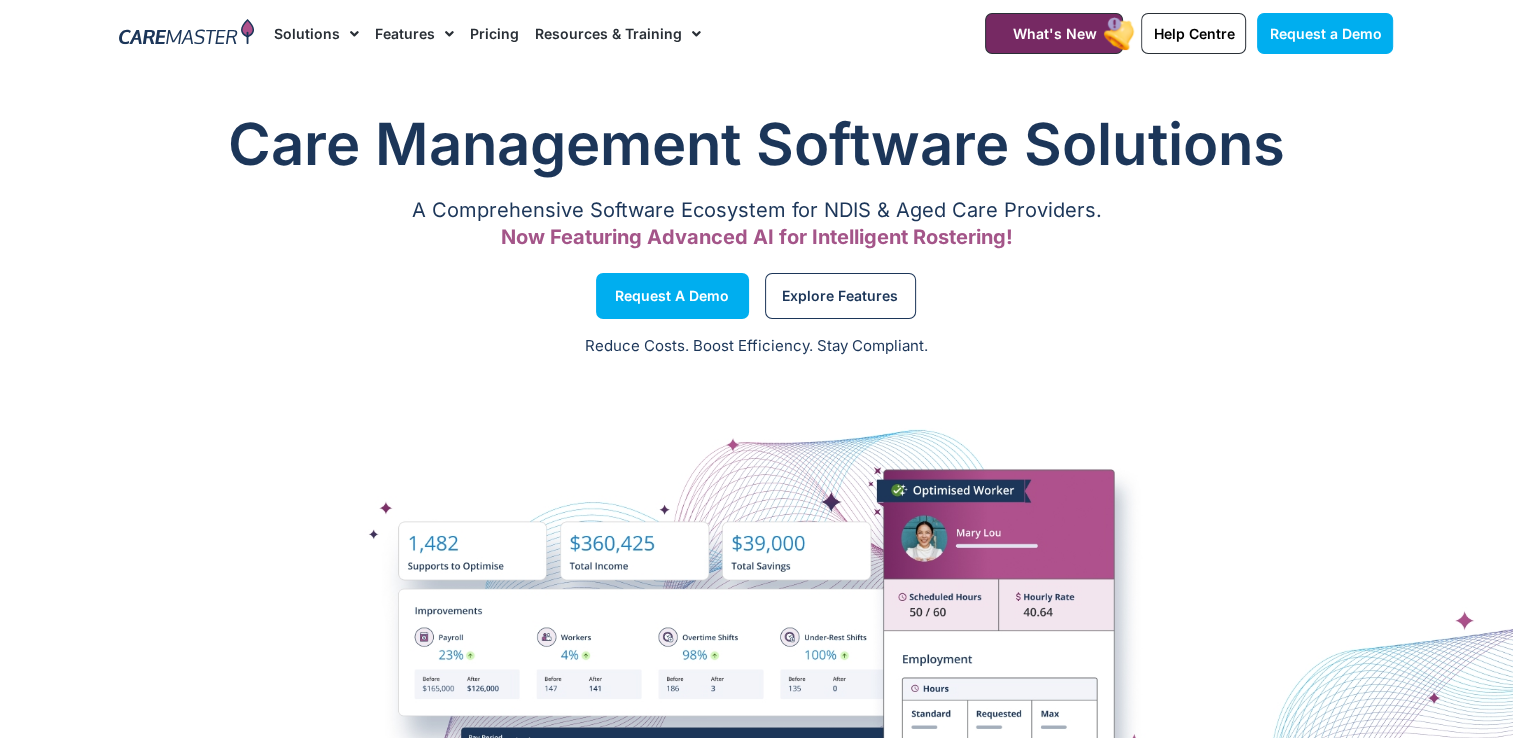 click on "Pricing" 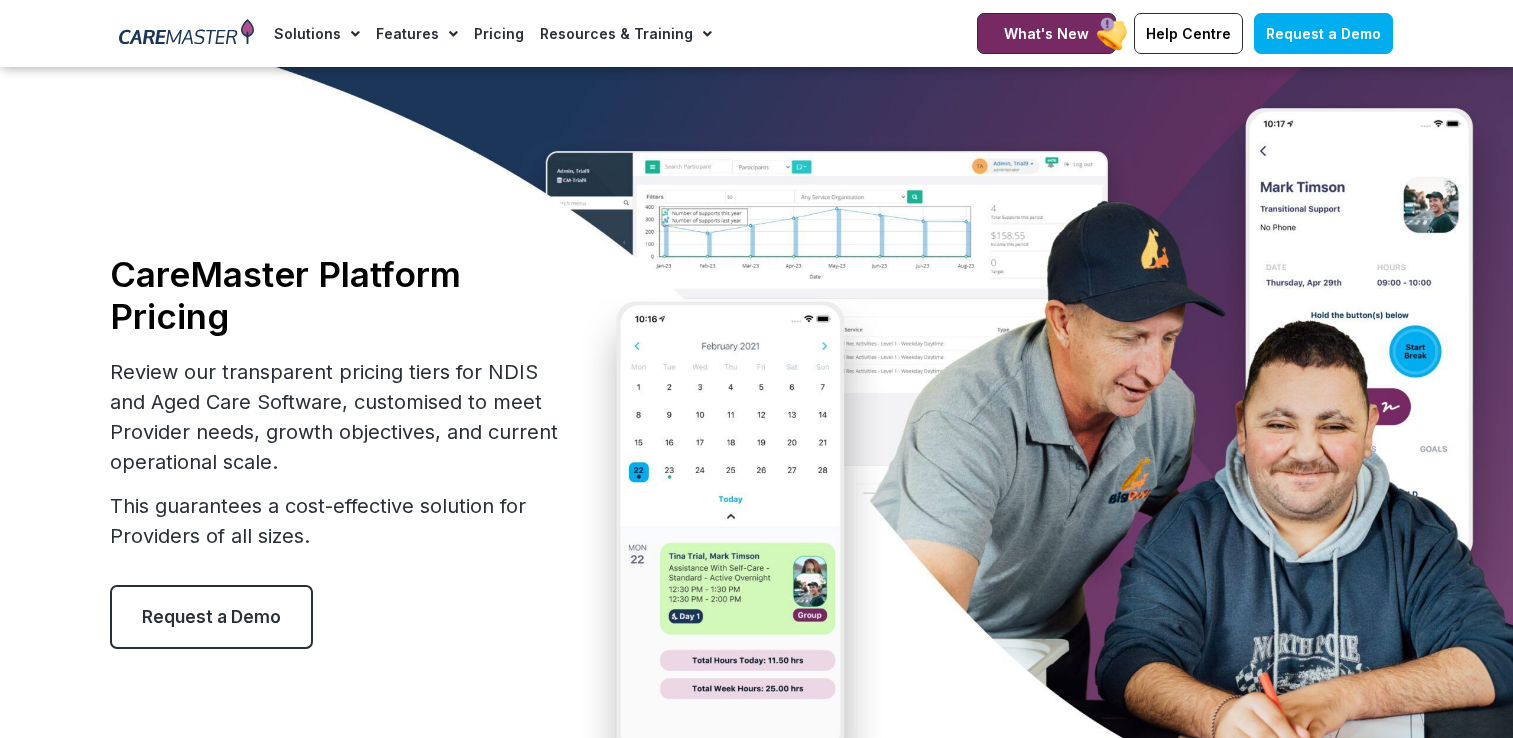 scroll, scrollTop: 200, scrollLeft: 0, axis: vertical 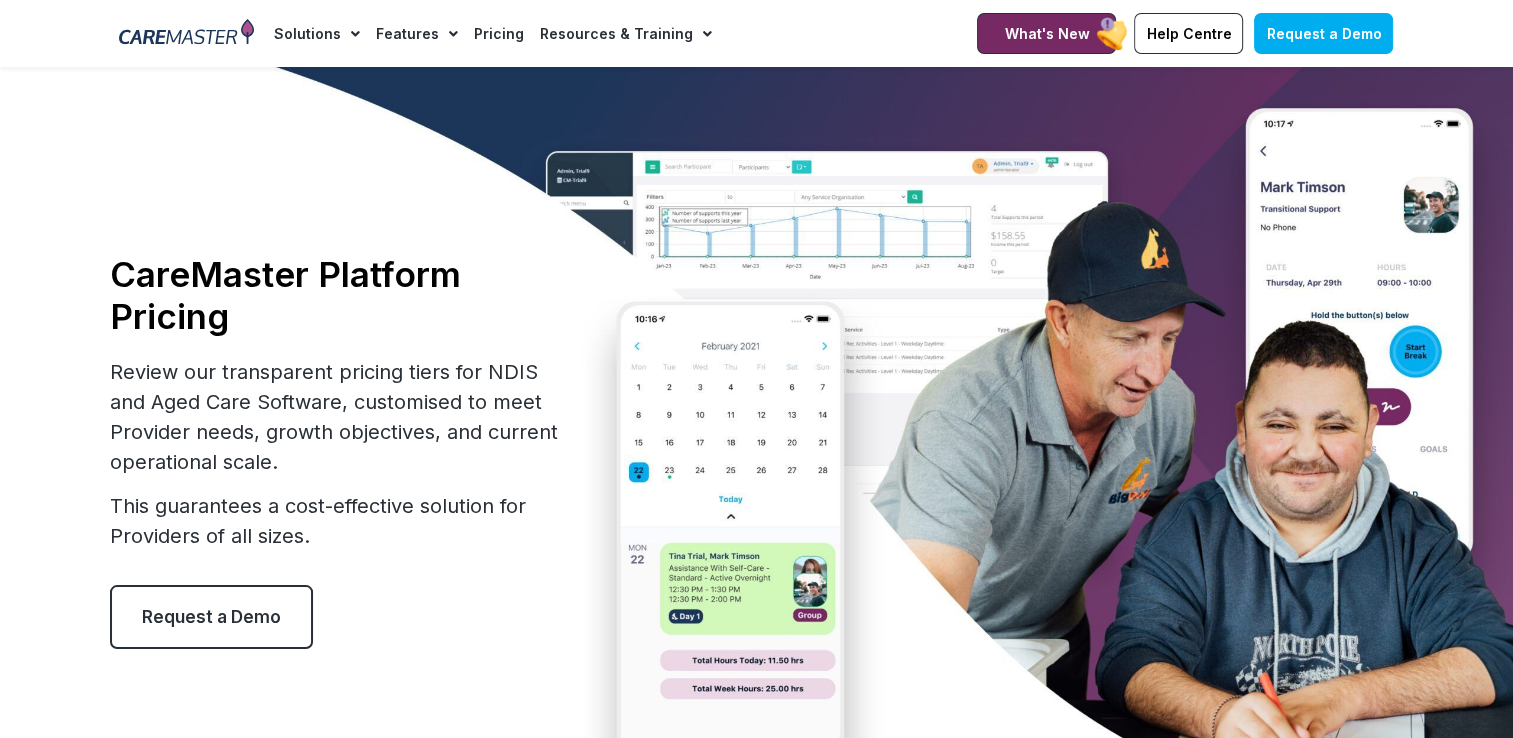 click 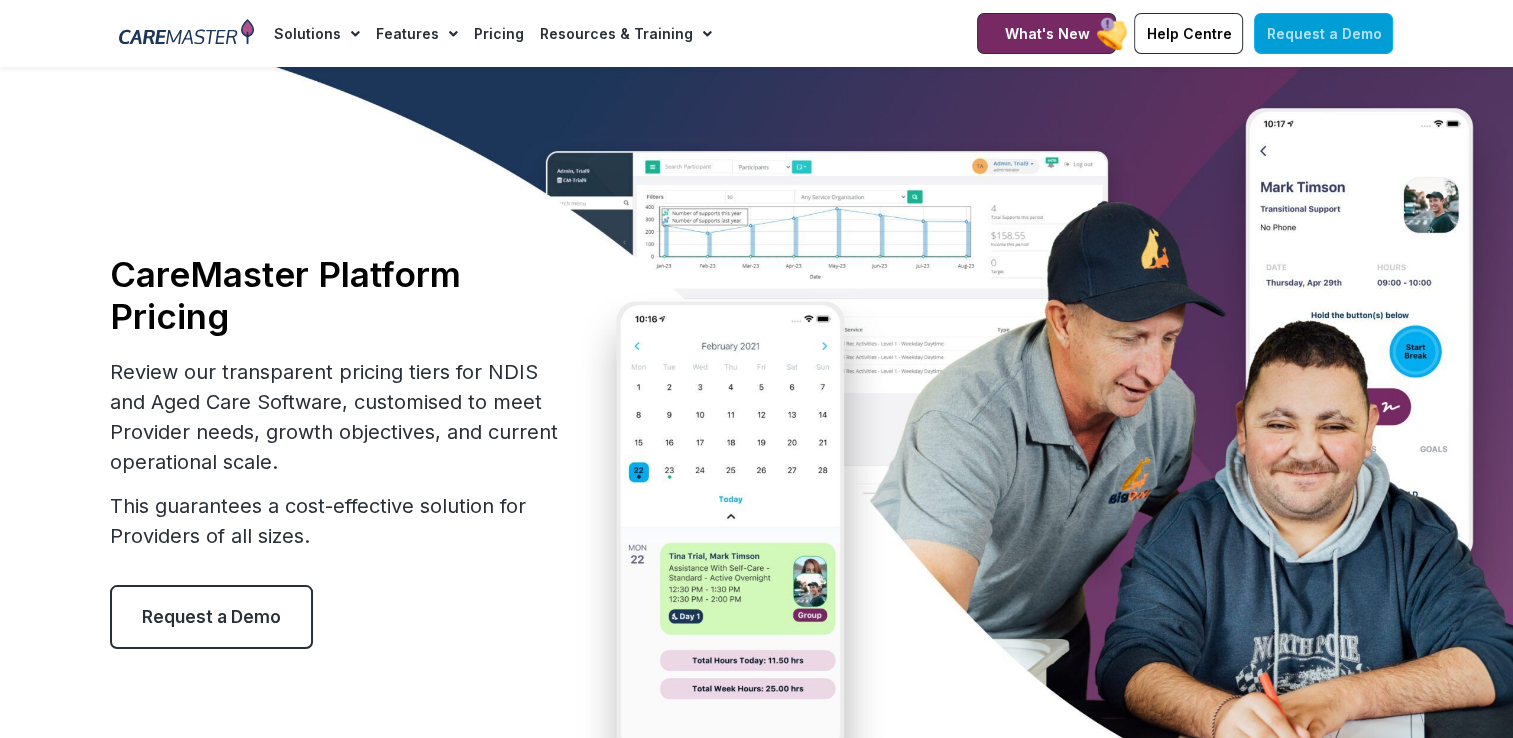click on "Request a Demo" at bounding box center [1323, 33] 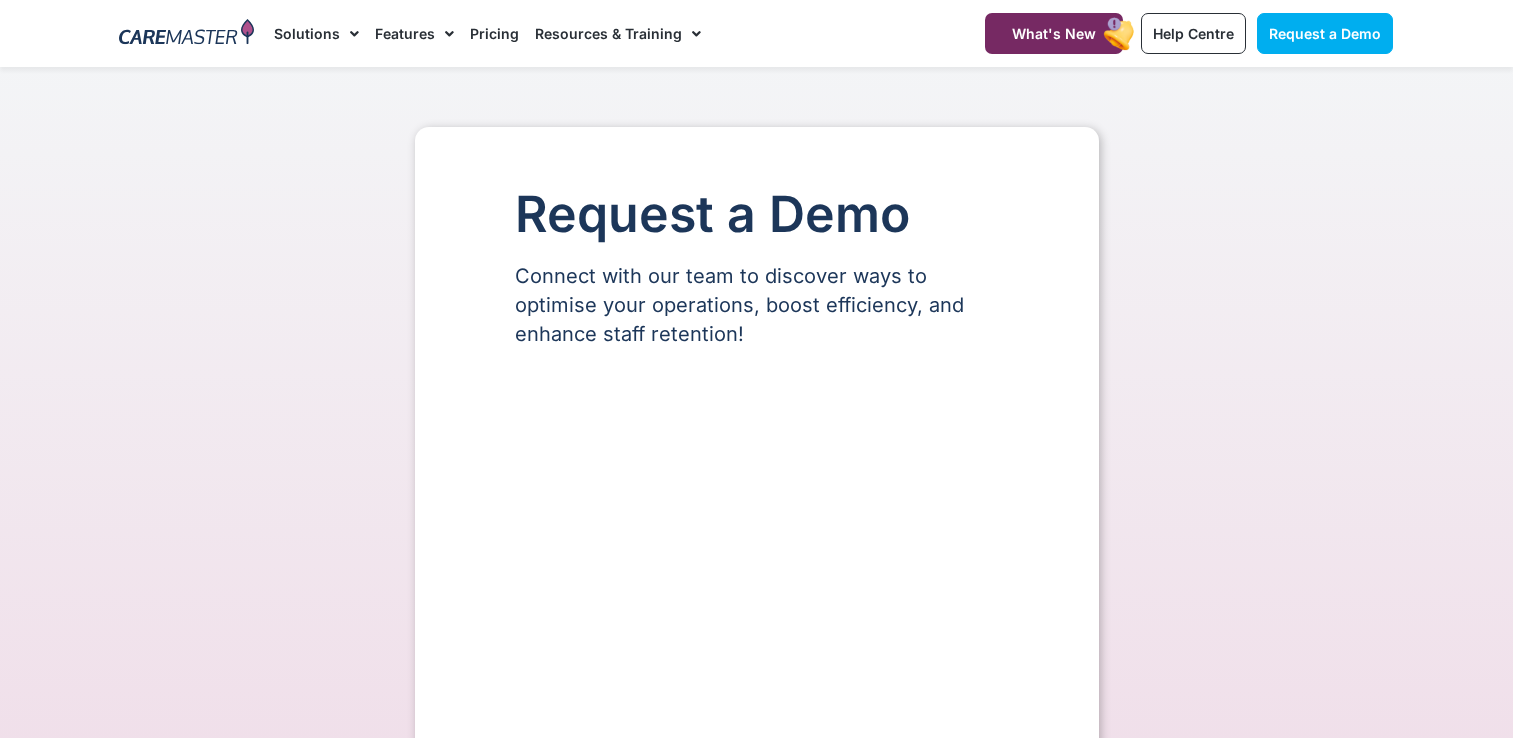 scroll, scrollTop: 0, scrollLeft: 0, axis: both 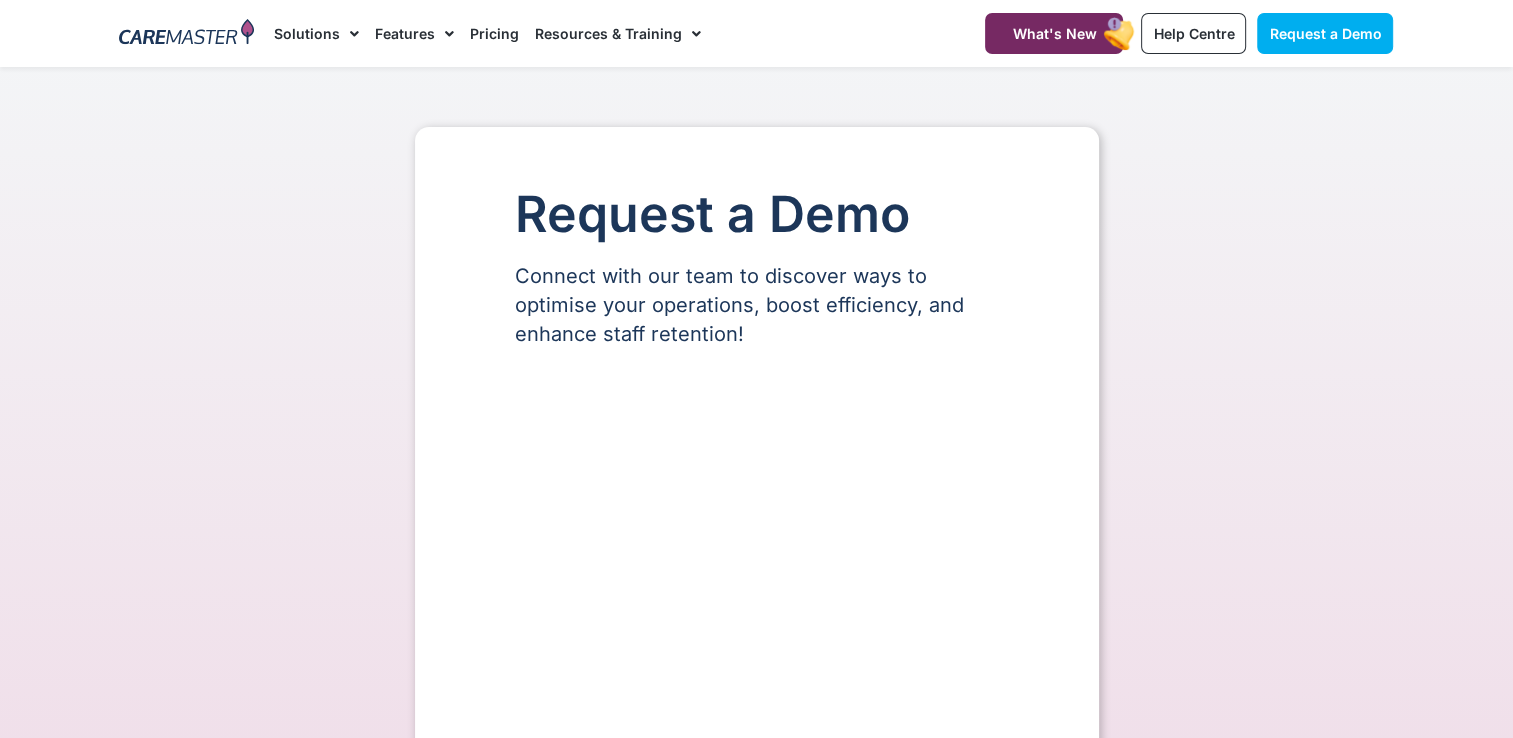 select on "**" 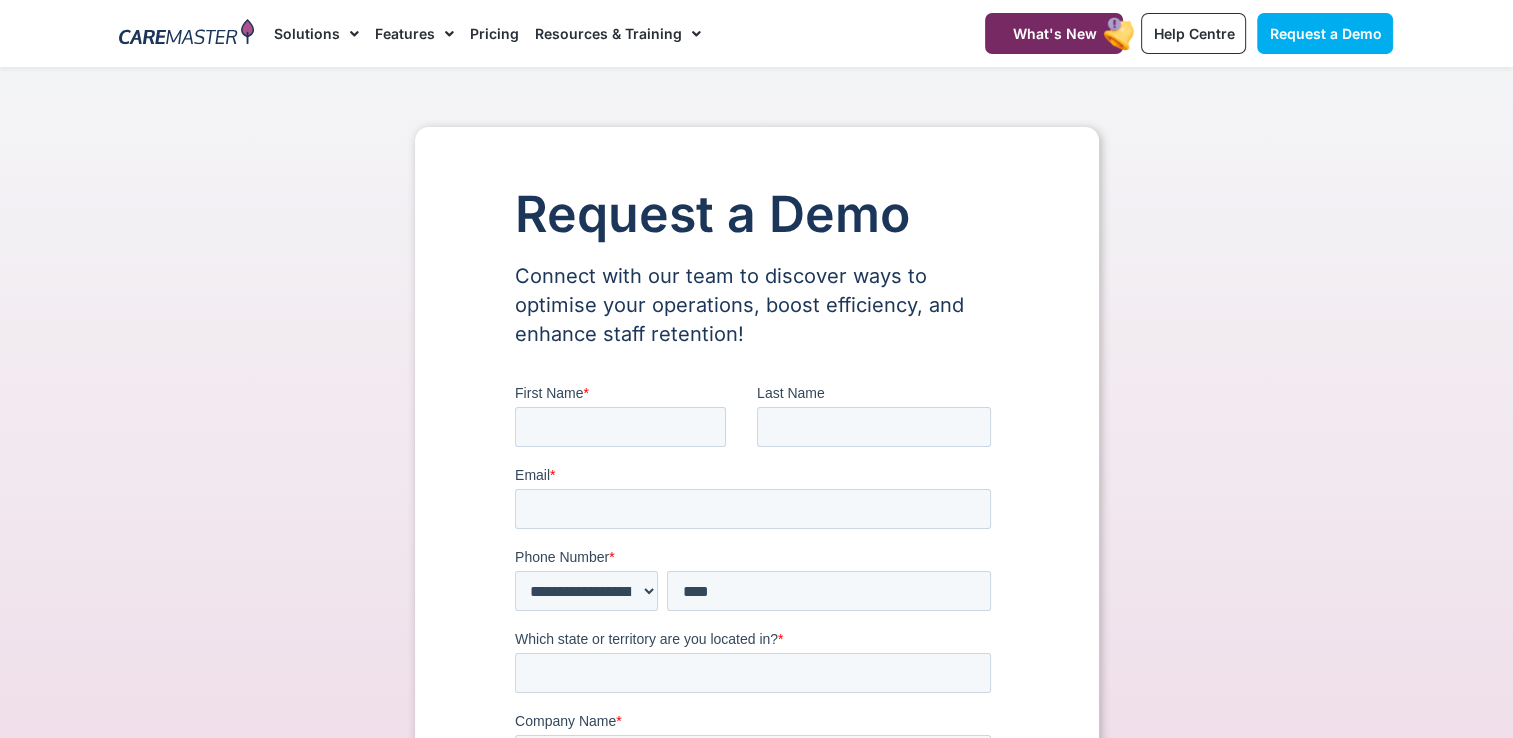 scroll, scrollTop: 0, scrollLeft: 0, axis: both 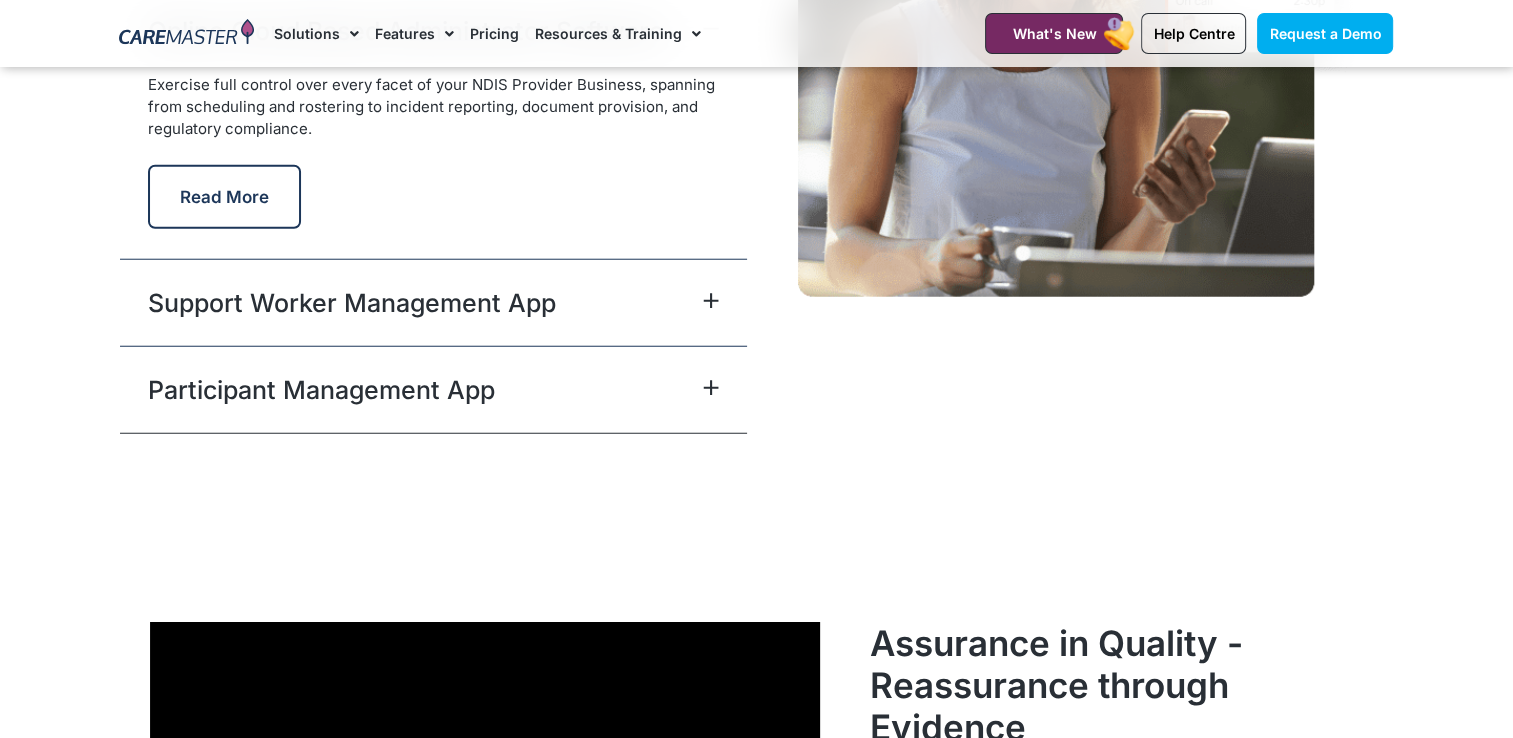 click at bounding box center [707, 302] 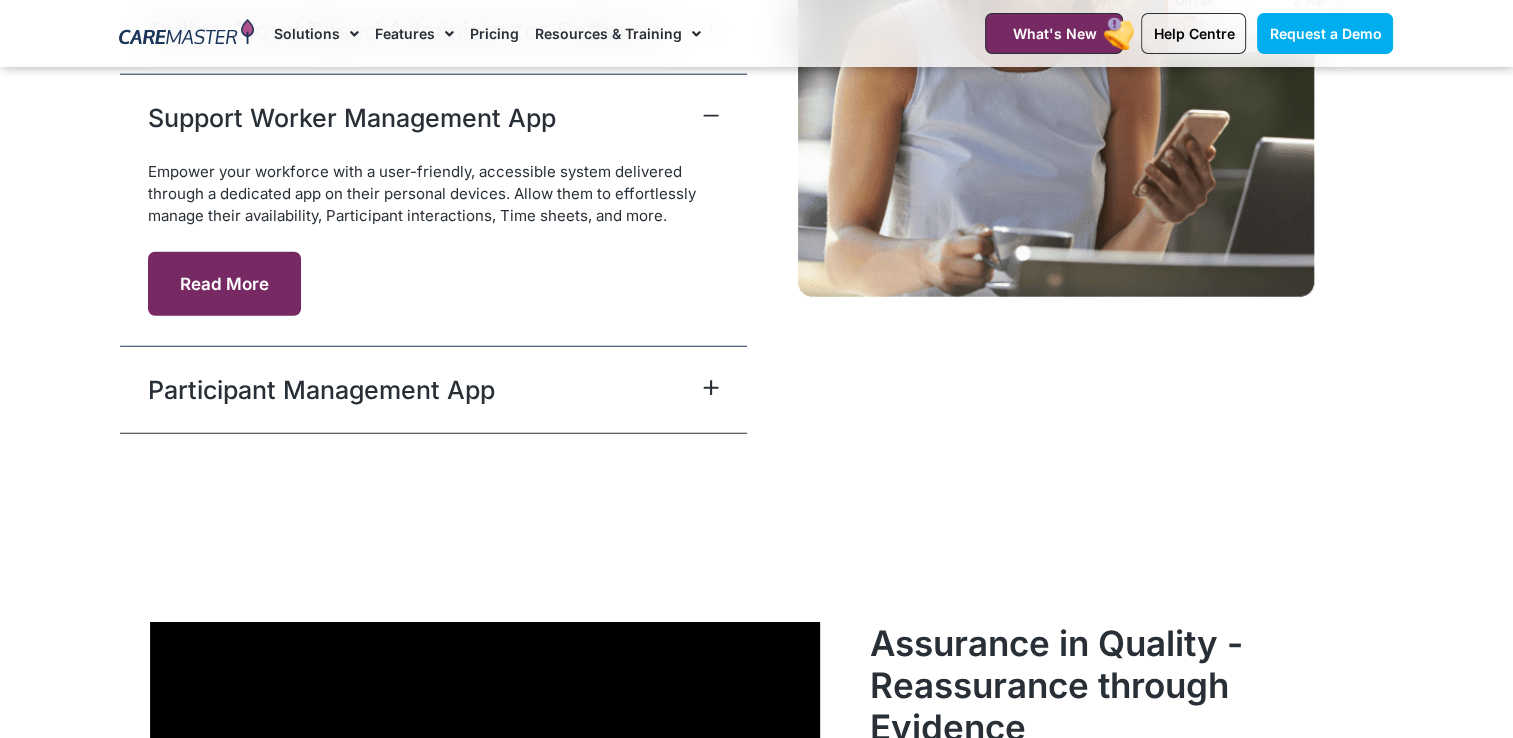 click on "Read More" at bounding box center [224, 284] 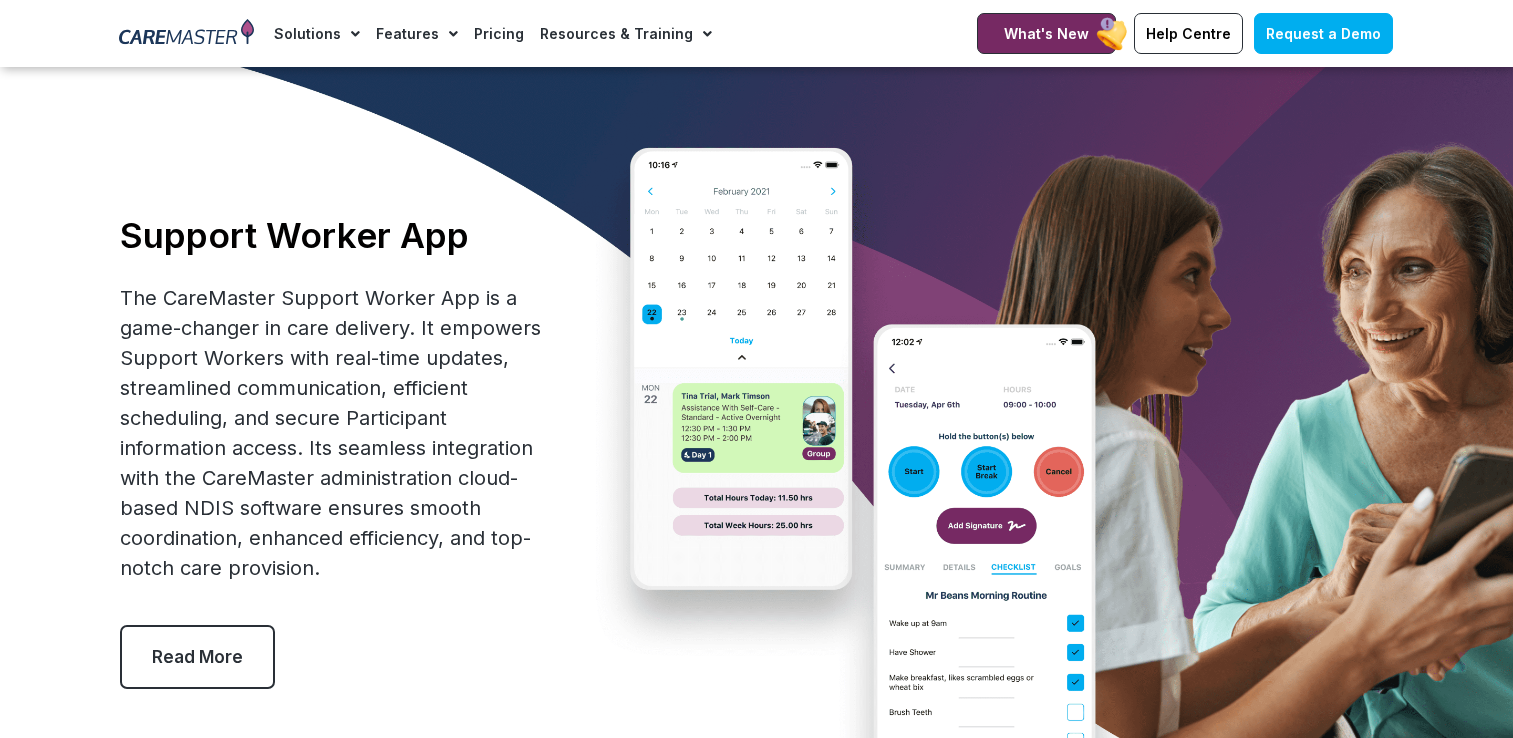 scroll, scrollTop: 588, scrollLeft: 0, axis: vertical 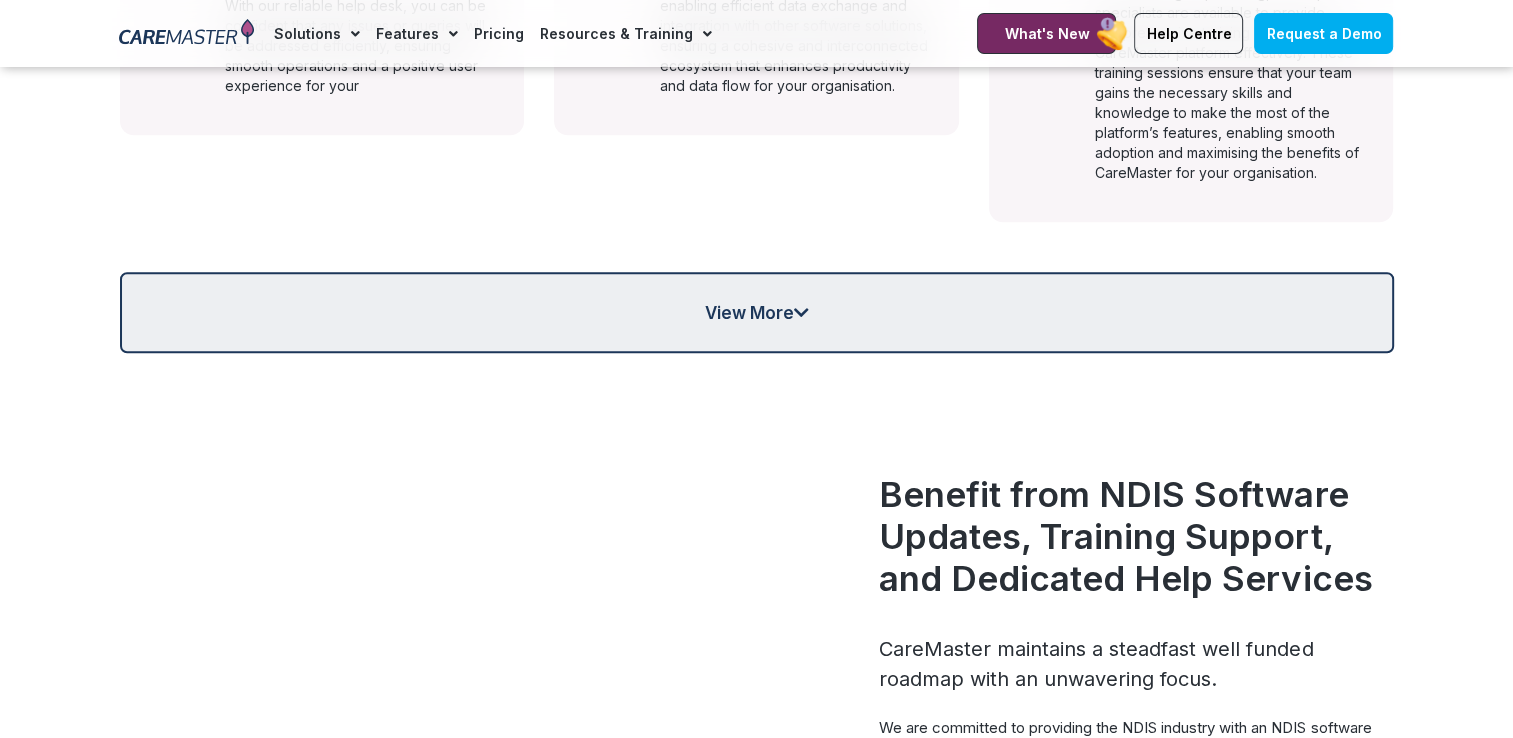 click on "View More" 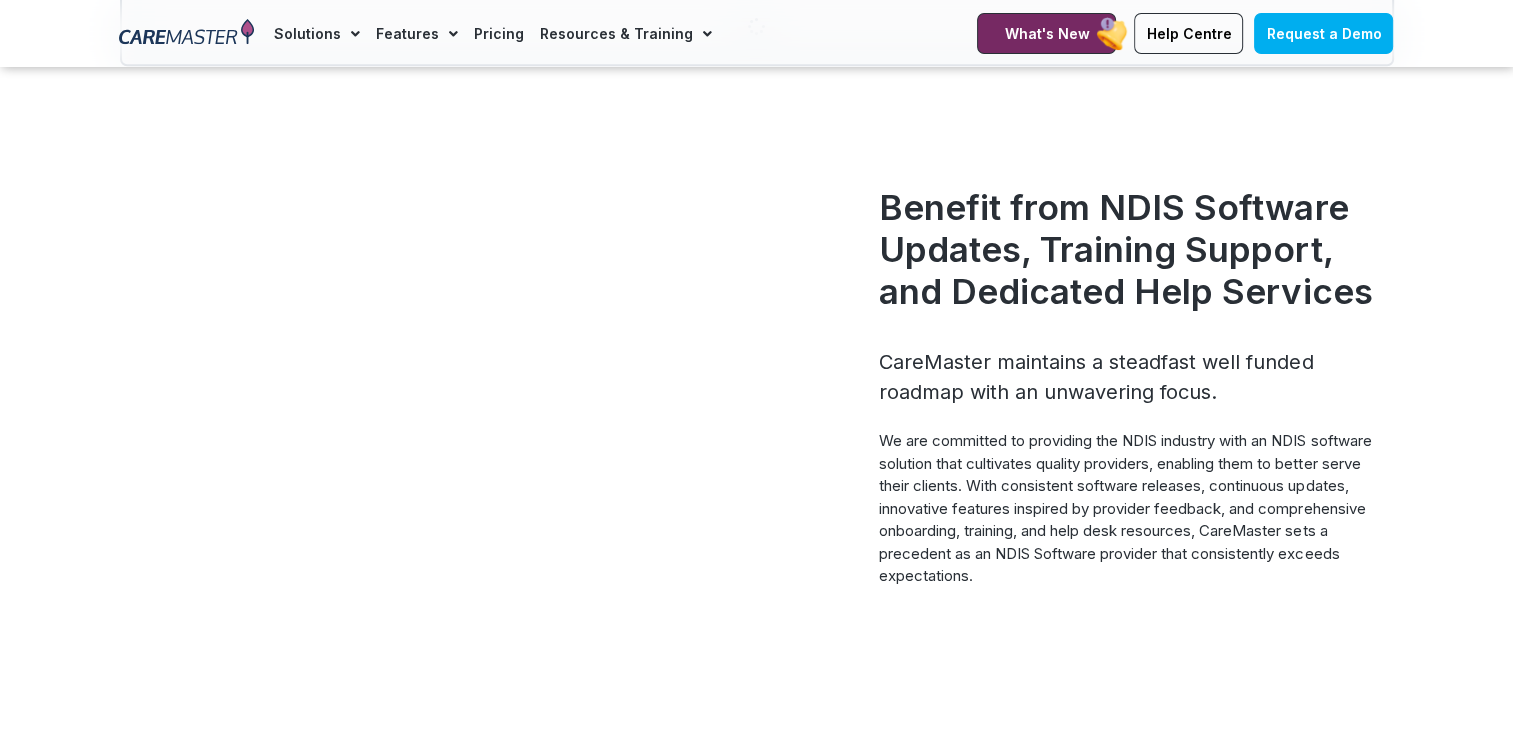 scroll, scrollTop: 2742, scrollLeft: 0, axis: vertical 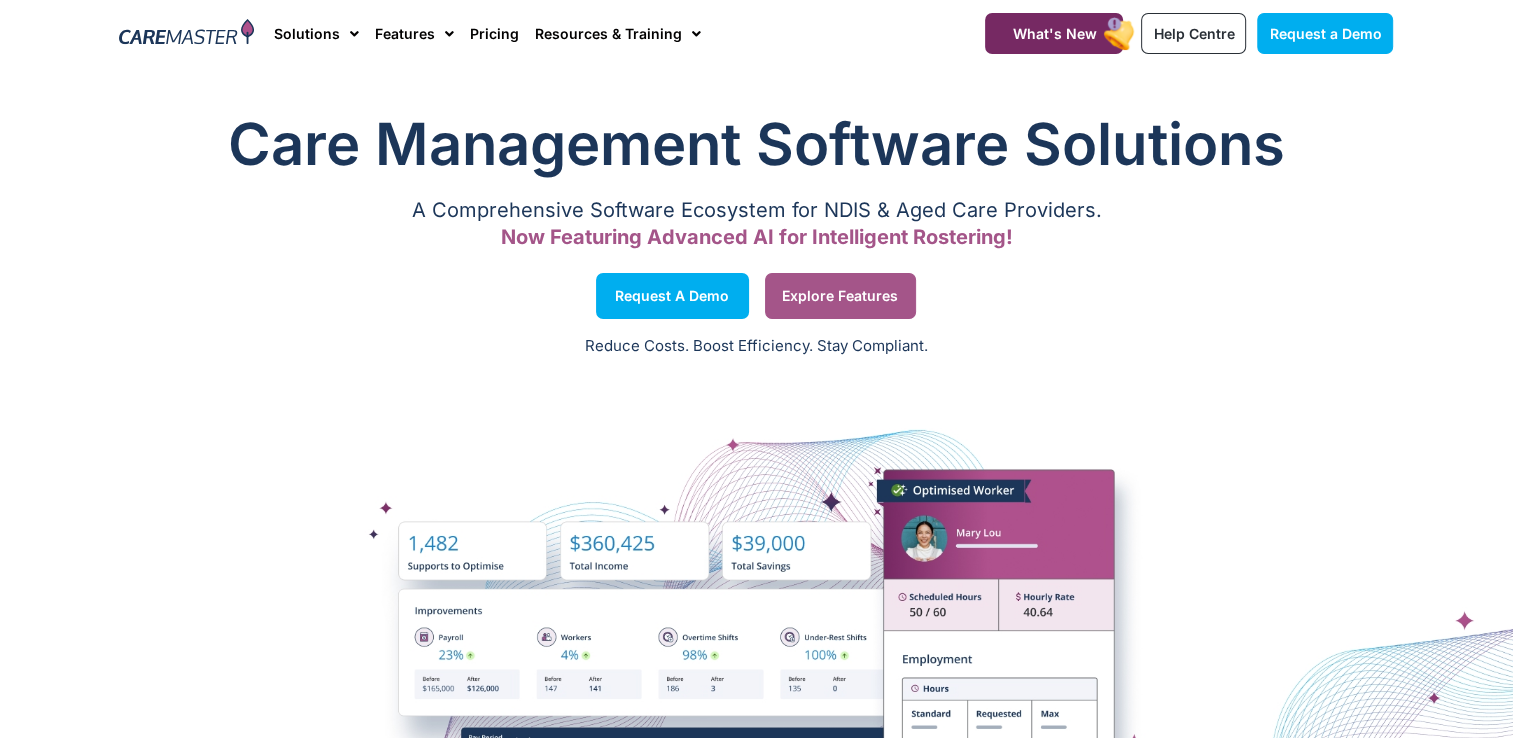 click on "Explore Features" at bounding box center [840, 296] 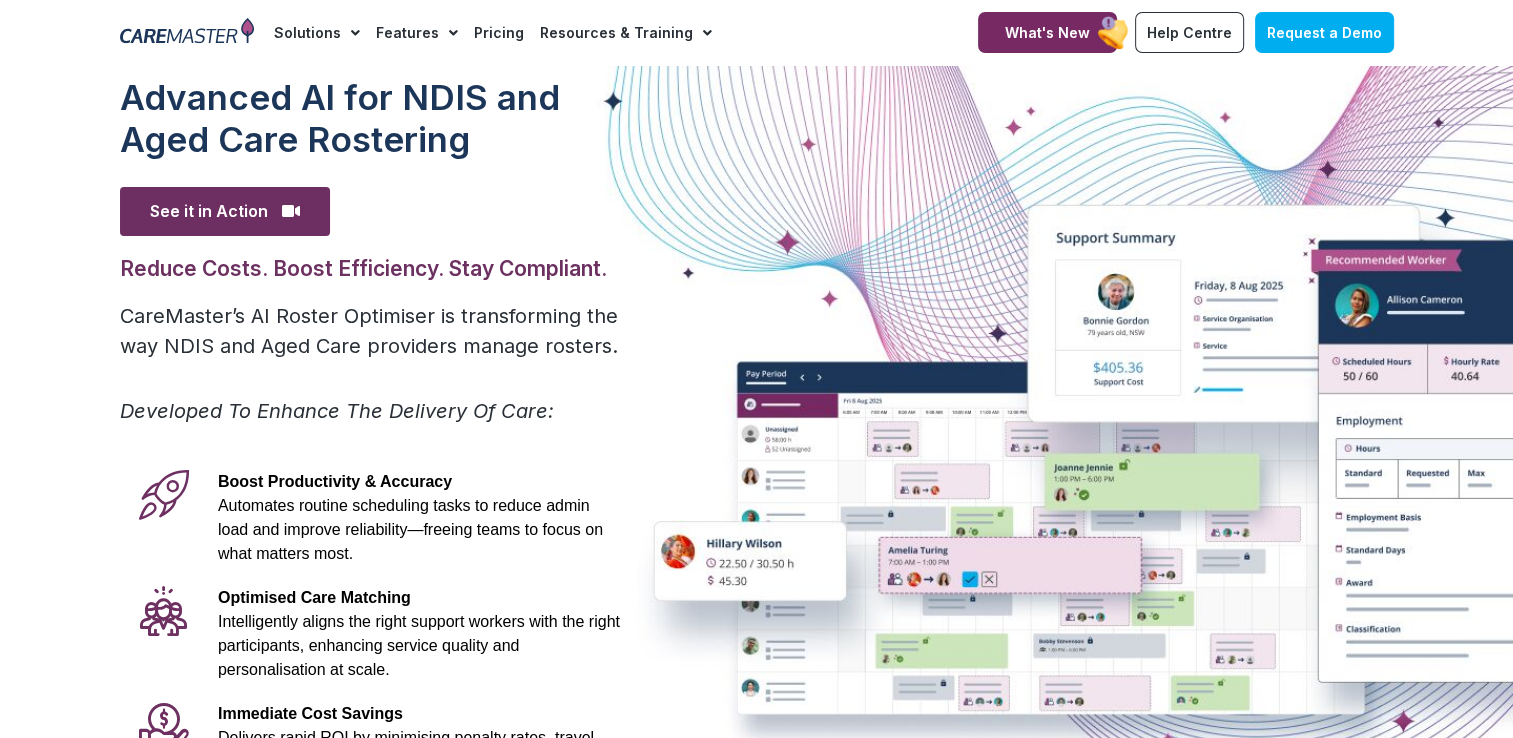 scroll, scrollTop: 0, scrollLeft: 0, axis: both 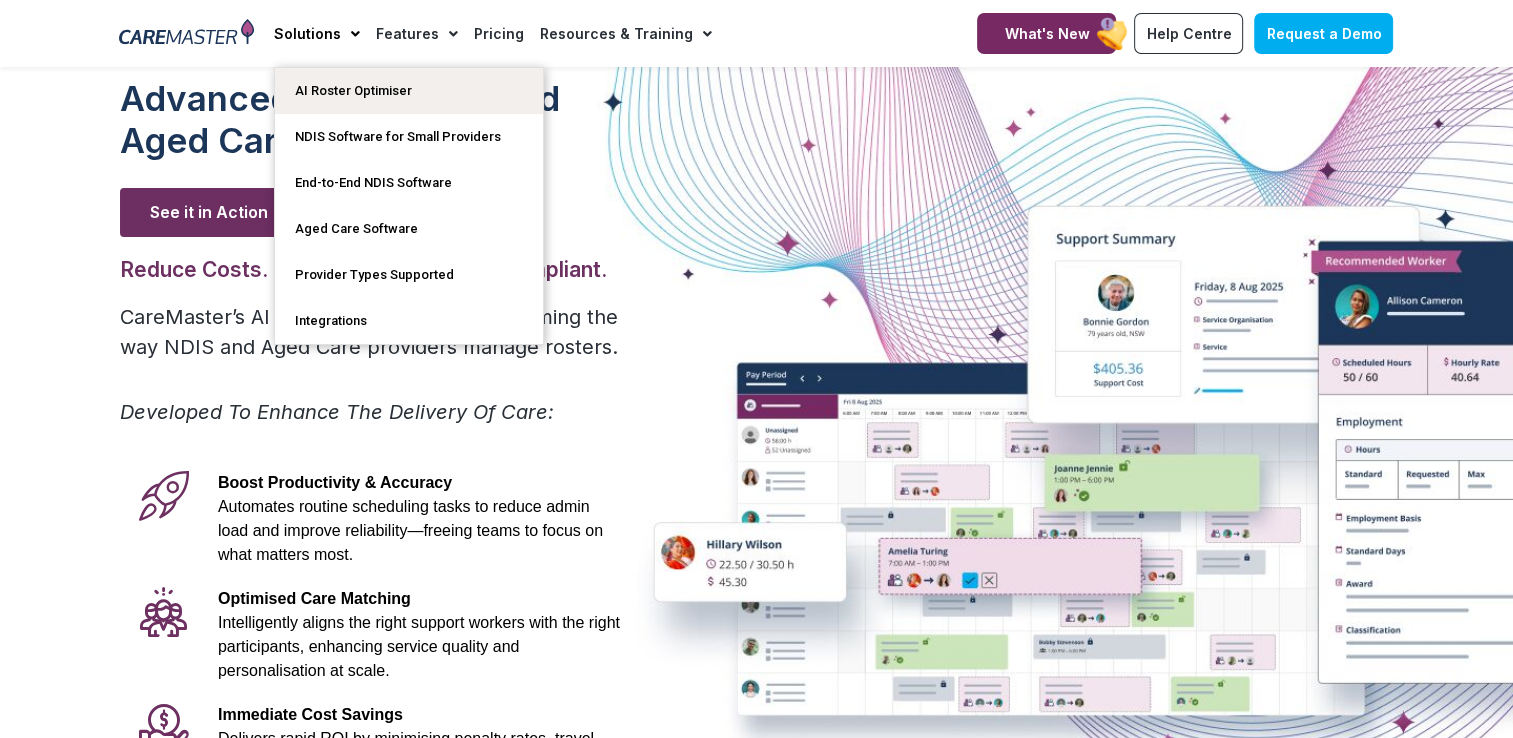 click at bounding box center [756, 559] 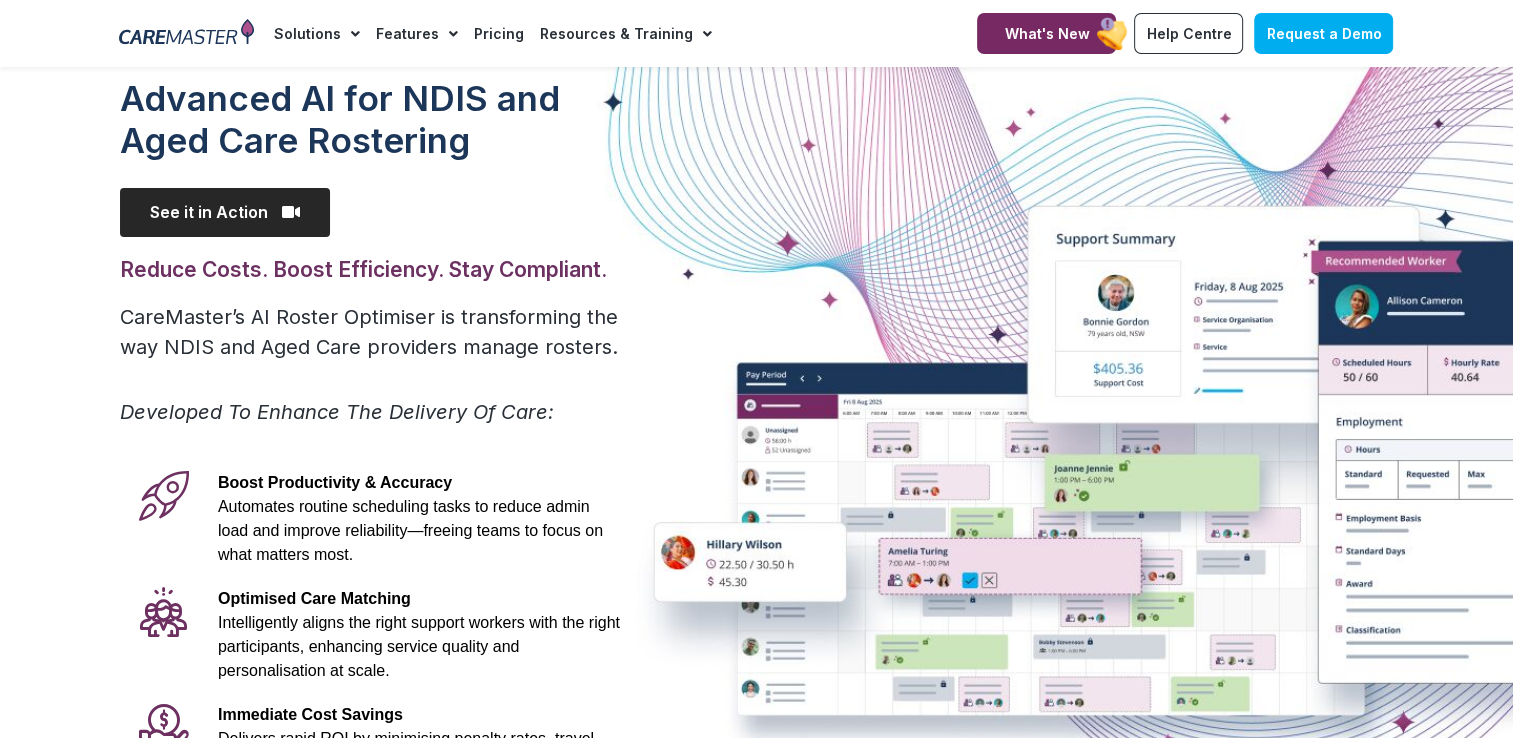 click on "See it in Action" at bounding box center (225, 212) 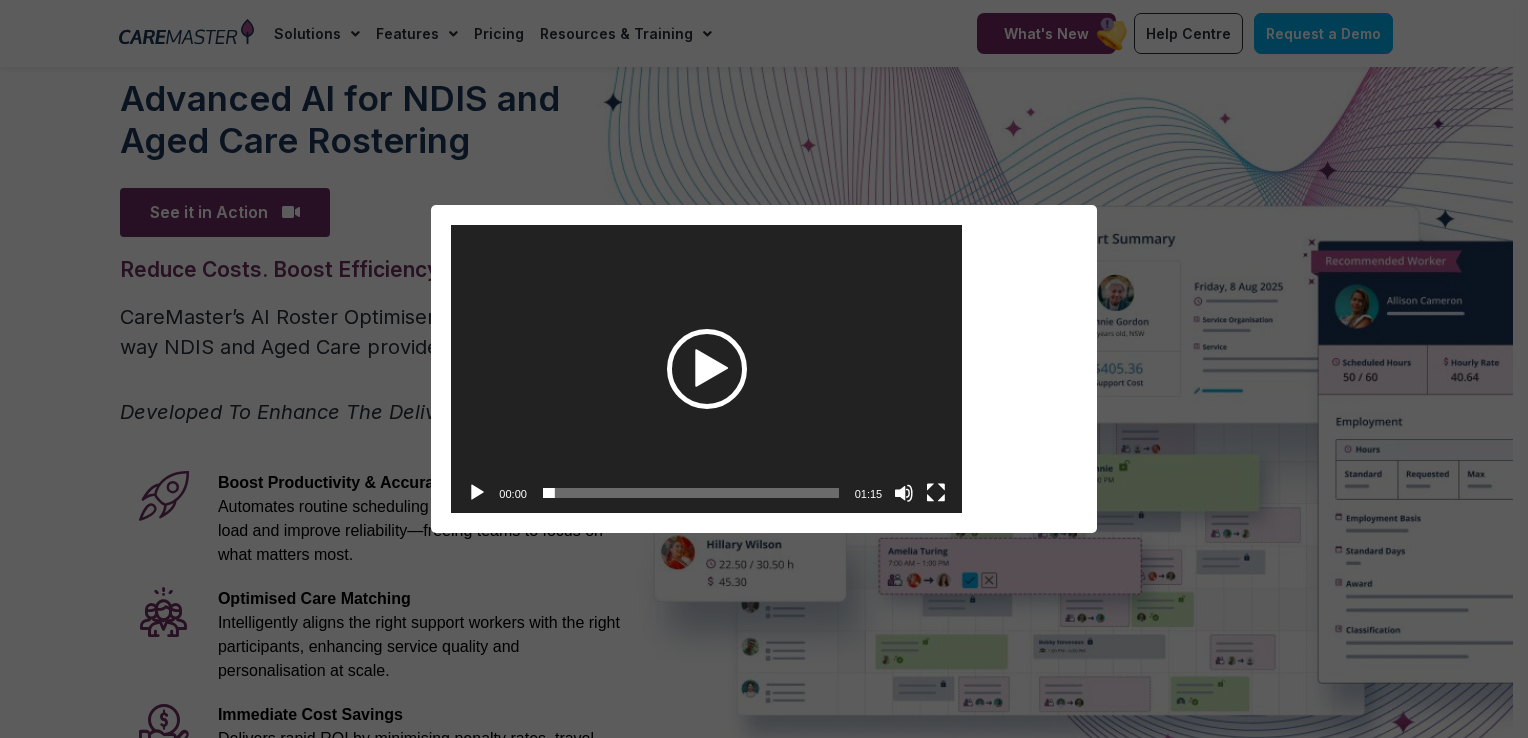 click at bounding box center (707, 369) 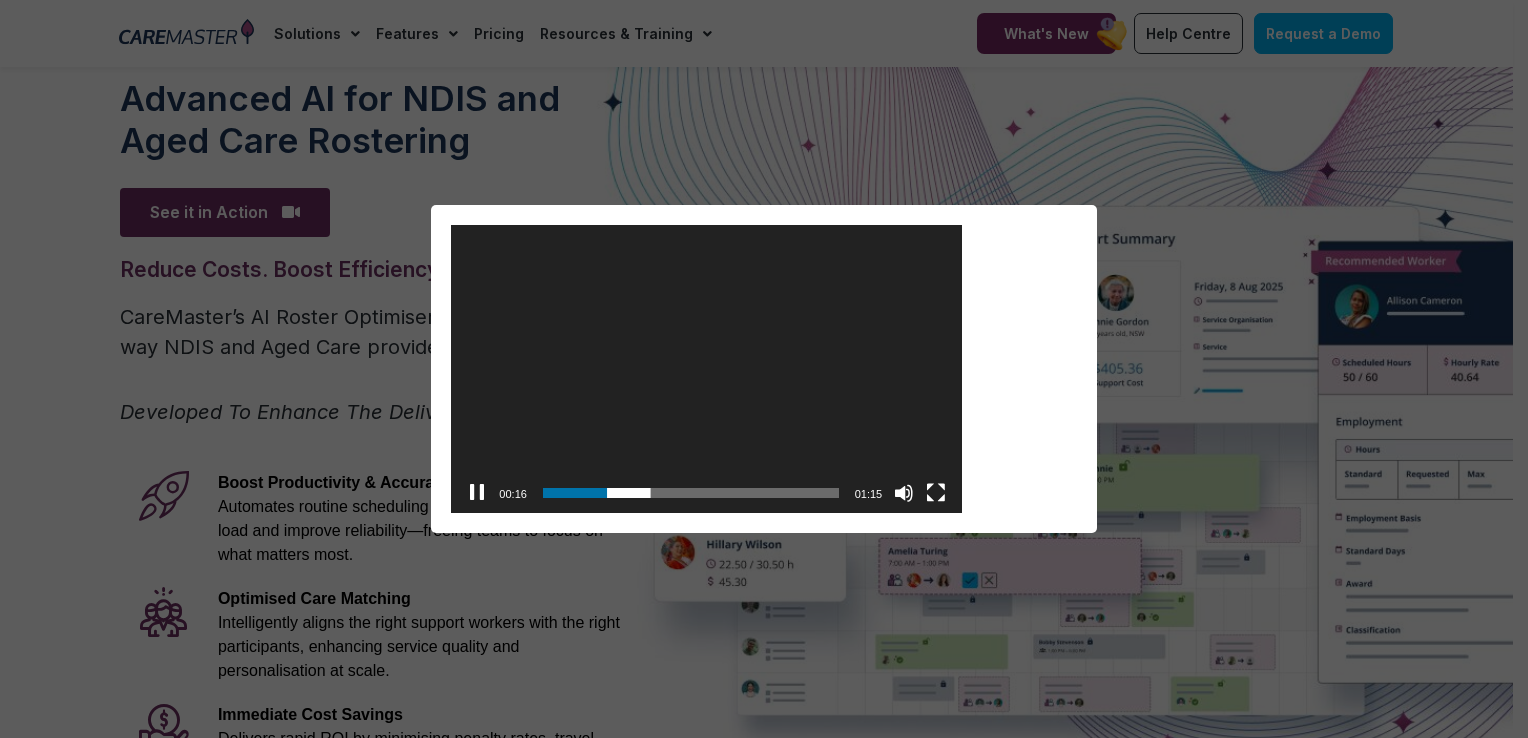 click on "Video Player https://caremaster.com.au/wp-content/uploads/2025/05/RO_screenshots_D4-web.mp4 00:16 00:00 01:15 Use Up/Down Arrow keys to increase or decrease volume.     ×" at bounding box center (764, 368) 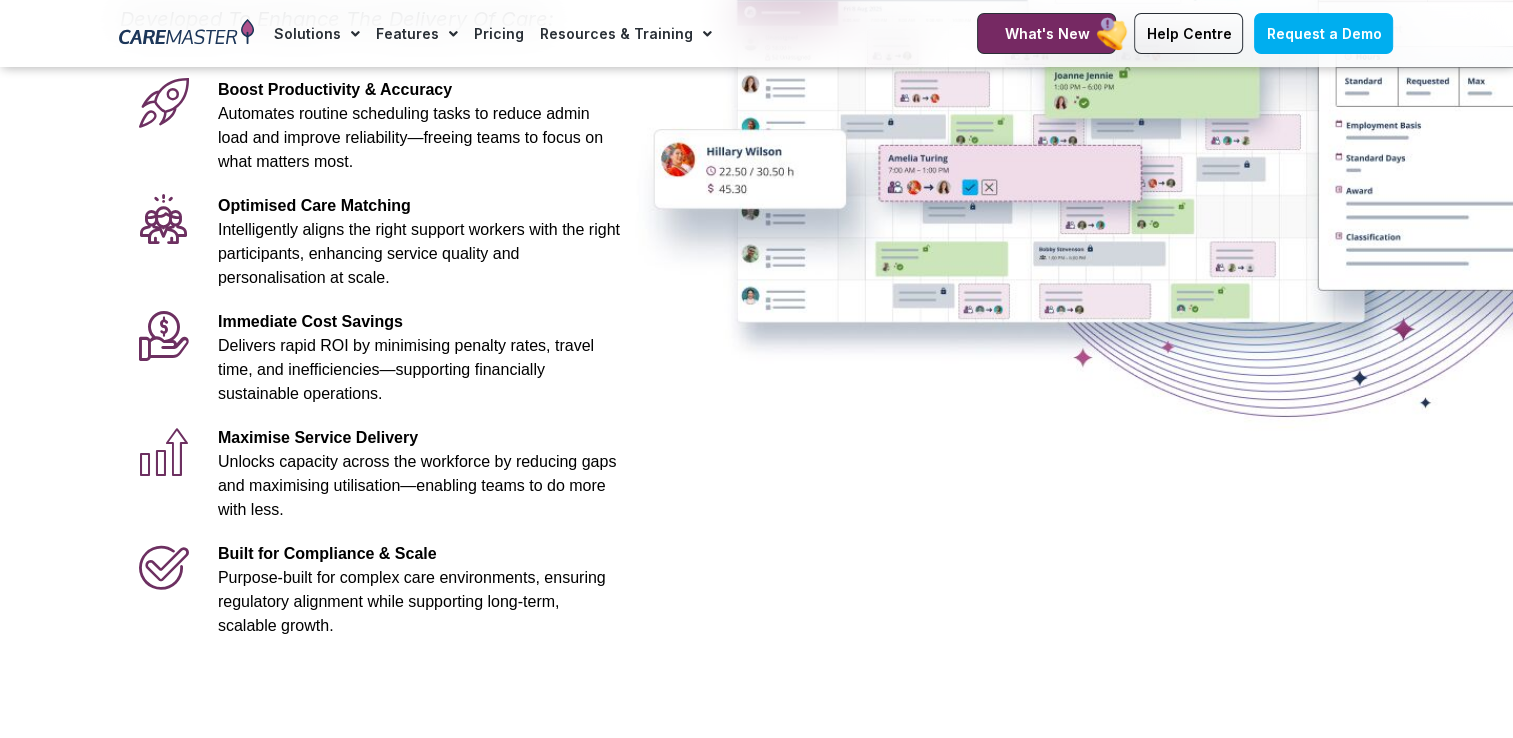 scroll, scrollTop: 100, scrollLeft: 0, axis: vertical 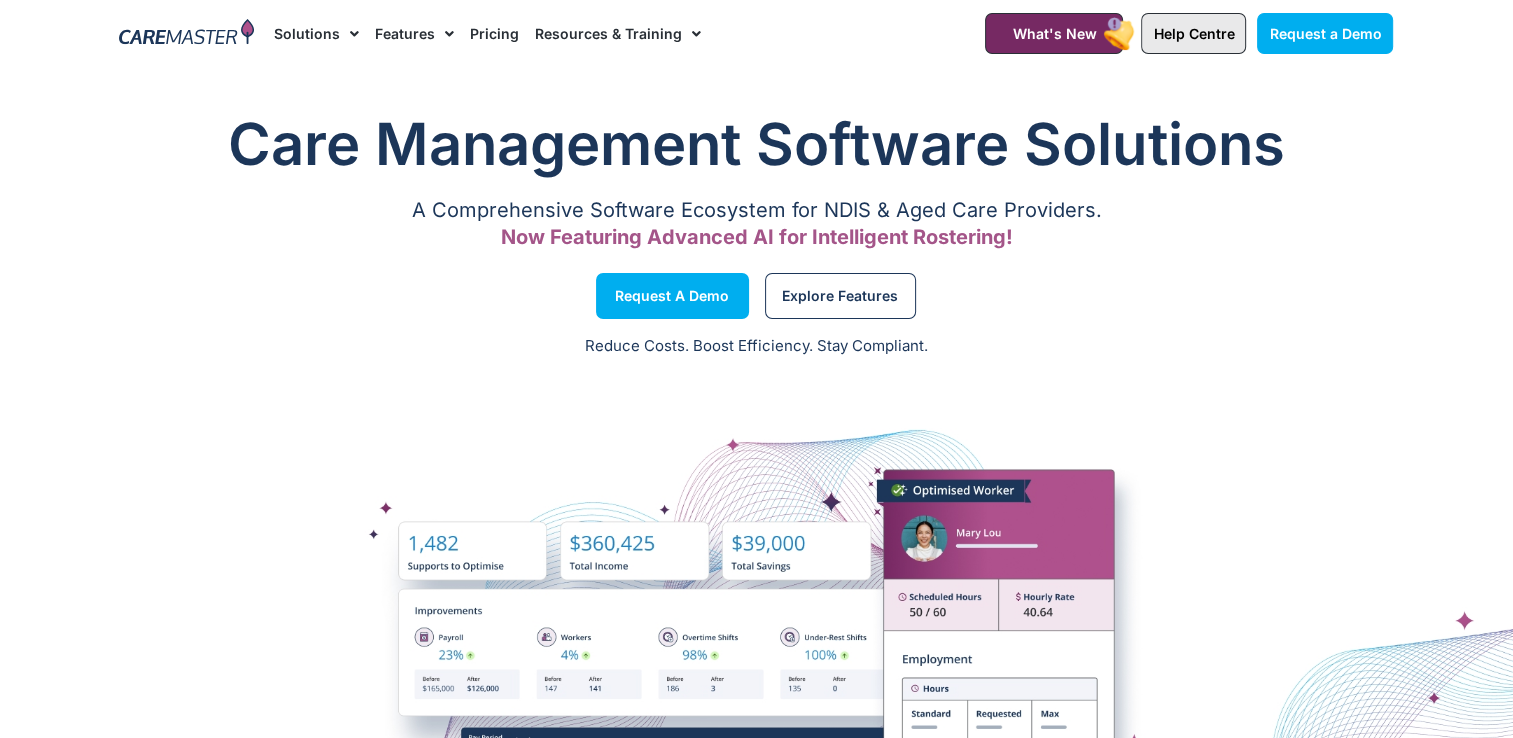 click on "Help Centre" at bounding box center [1193, 33] 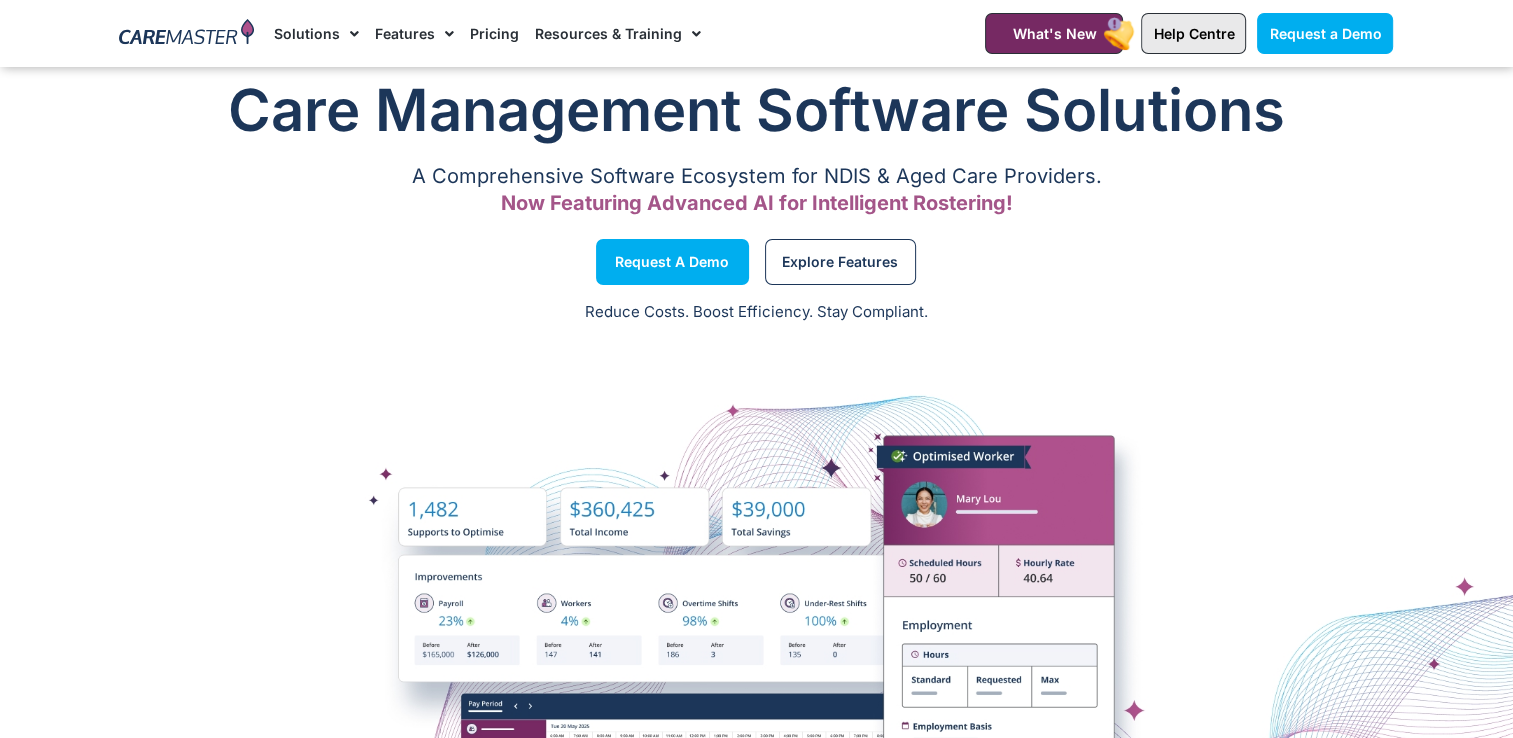 scroll, scrollTop: 0, scrollLeft: 0, axis: both 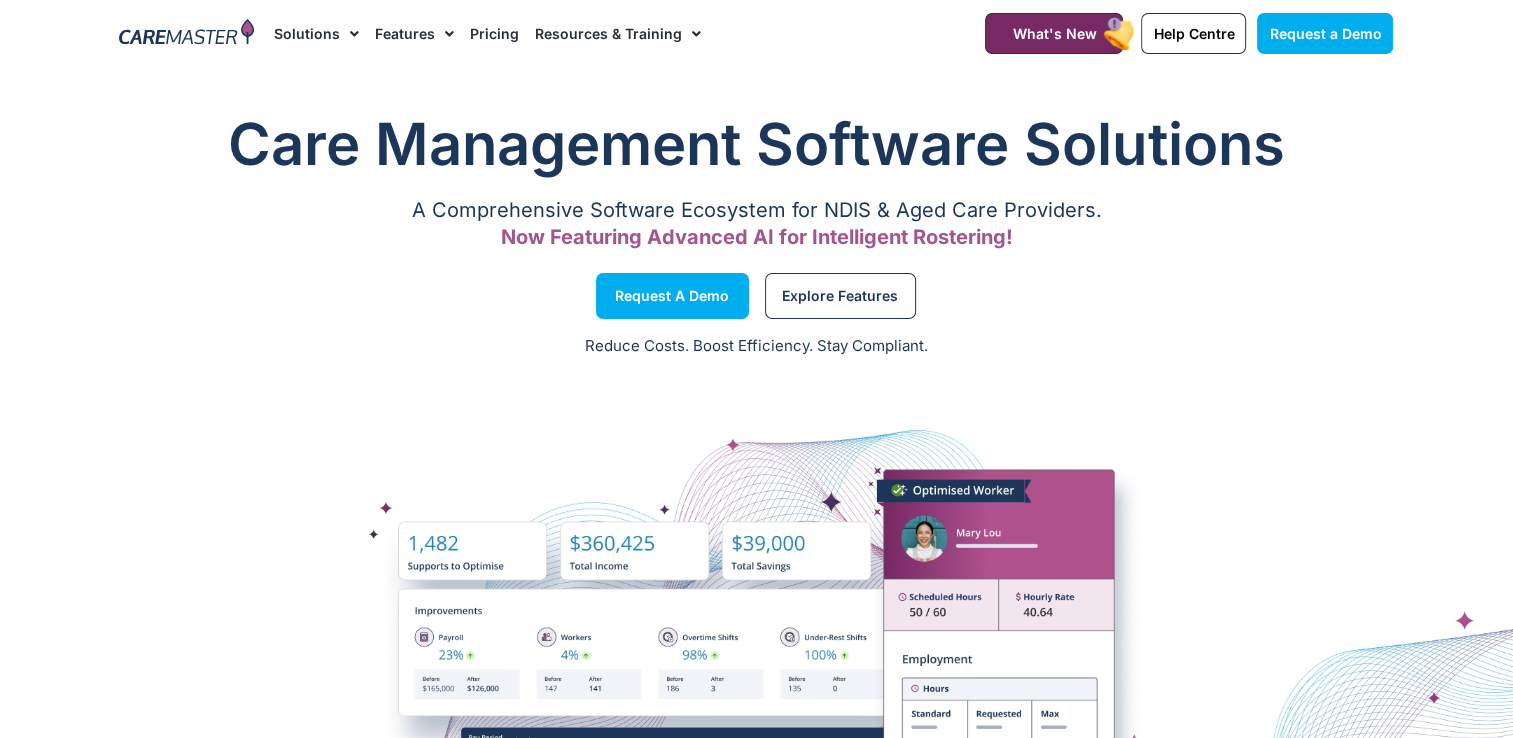 click 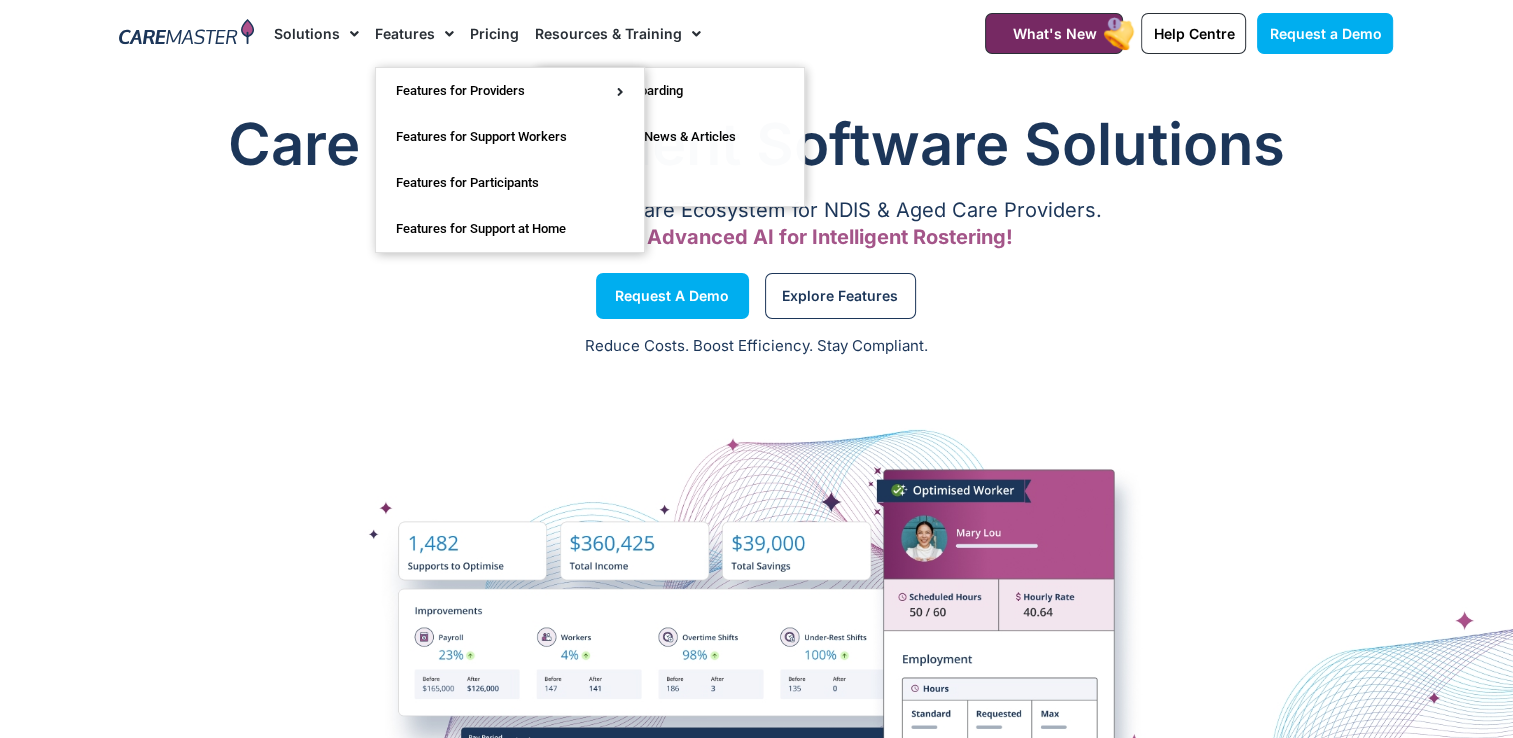 click 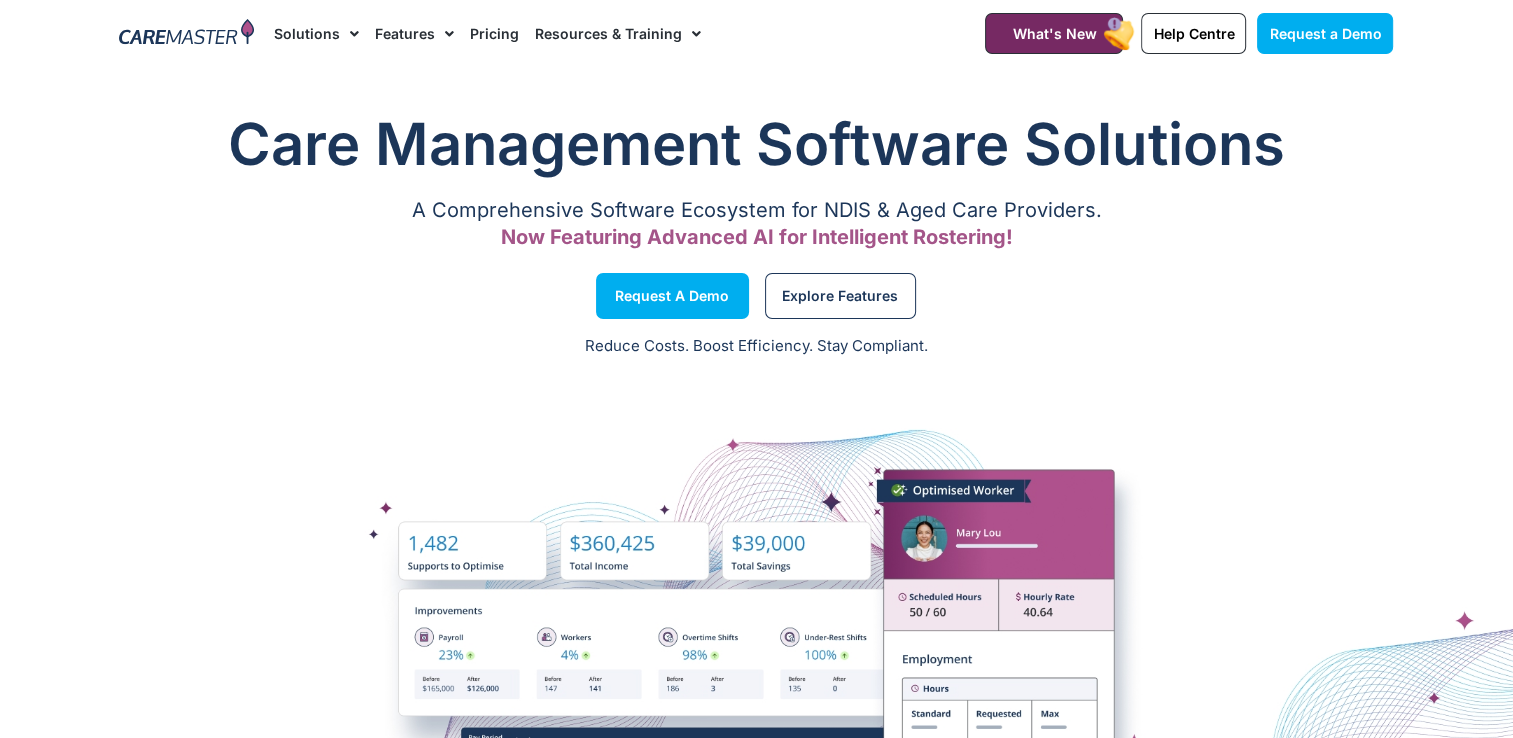 click 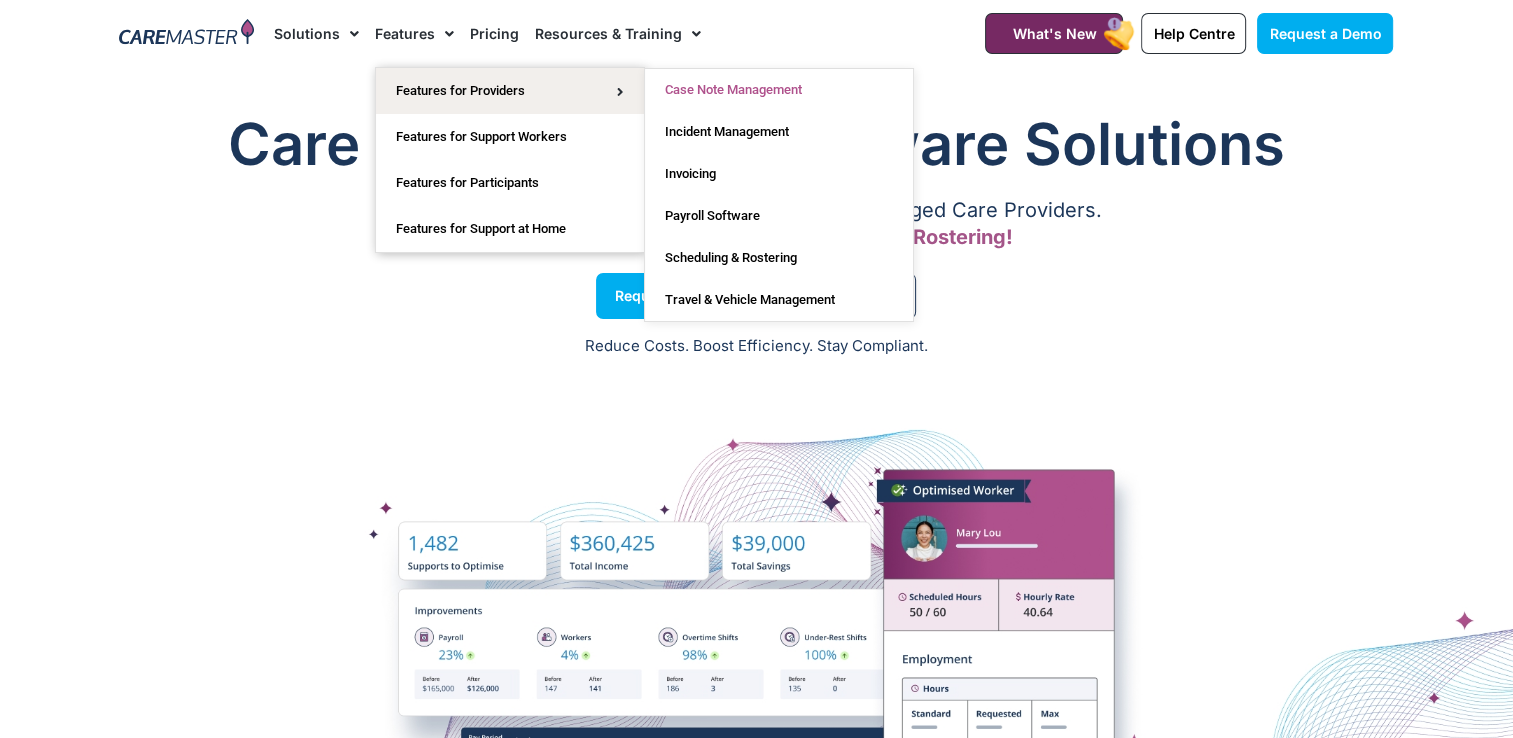click on "Case Note Management" 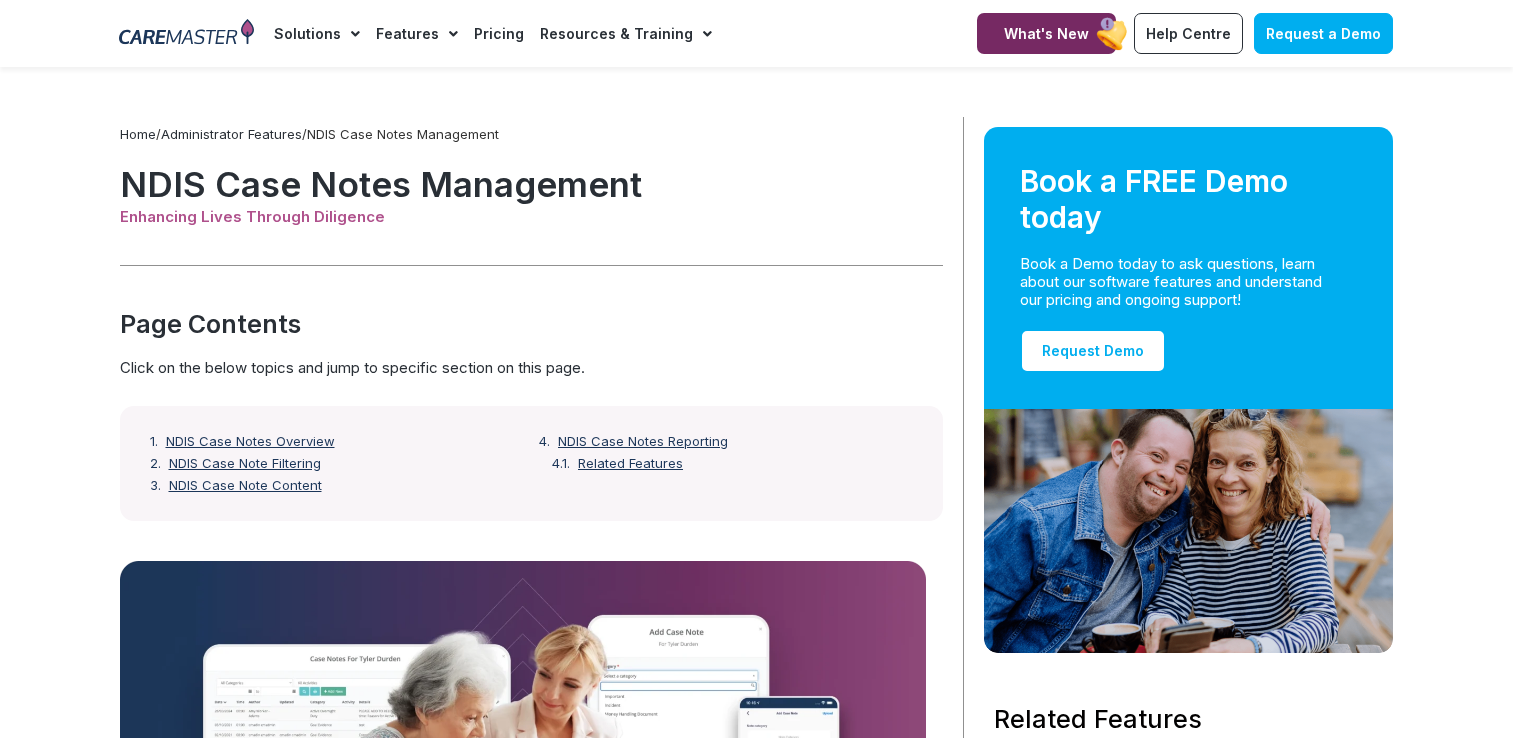 scroll, scrollTop: 0, scrollLeft: 0, axis: both 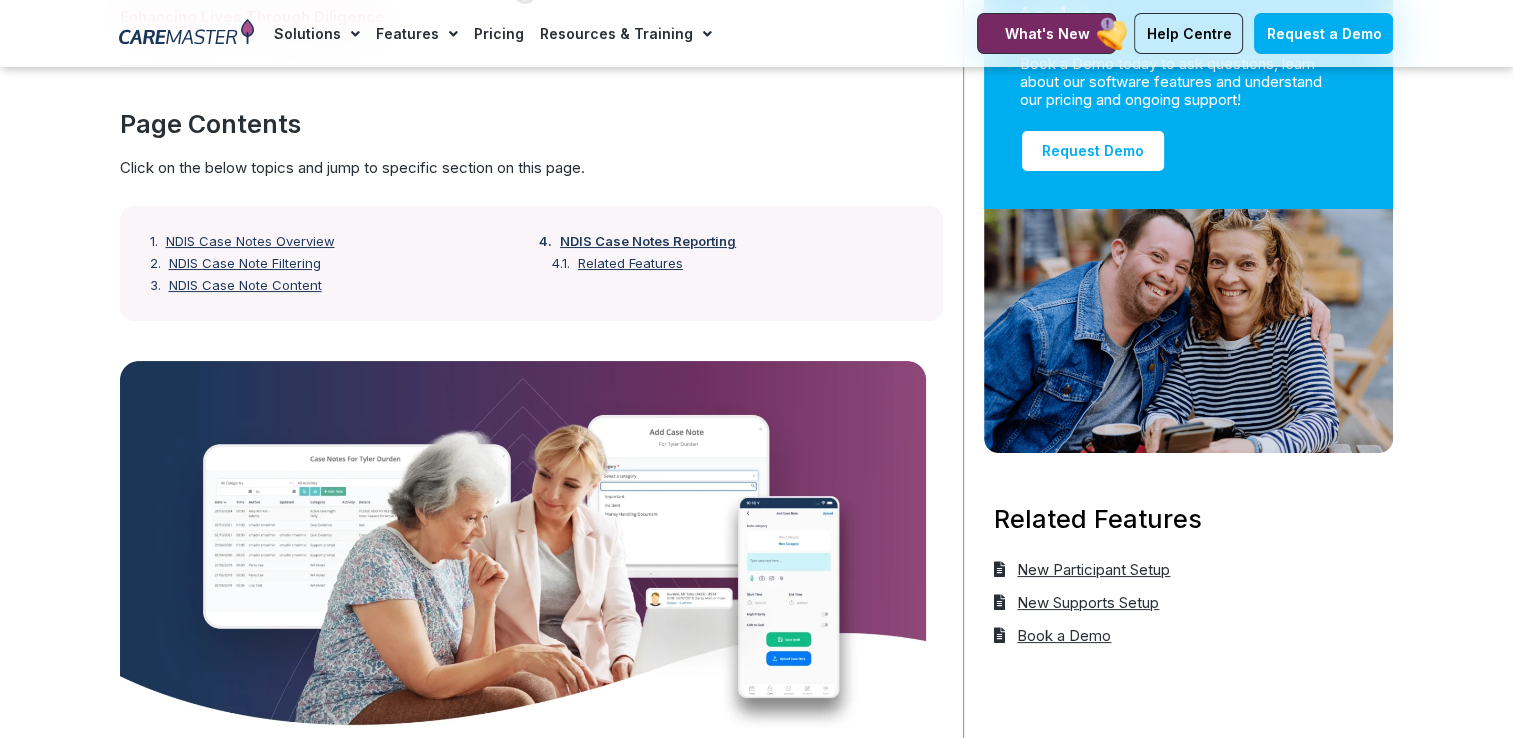 click on "NDIS Case Notes Reporting" at bounding box center (648, 242) 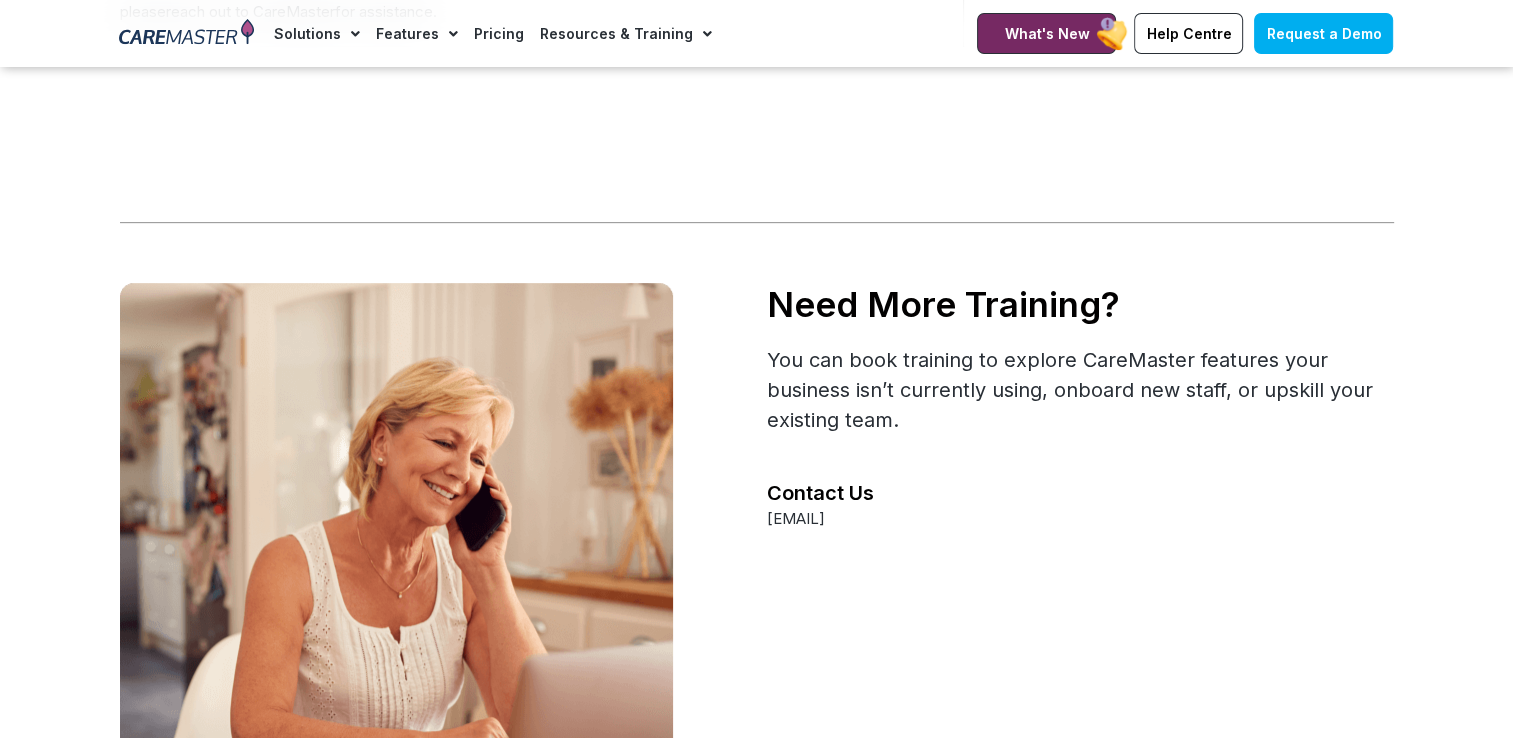 scroll, scrollTop: 8427, scrollLeft: 0, axis: vertical 